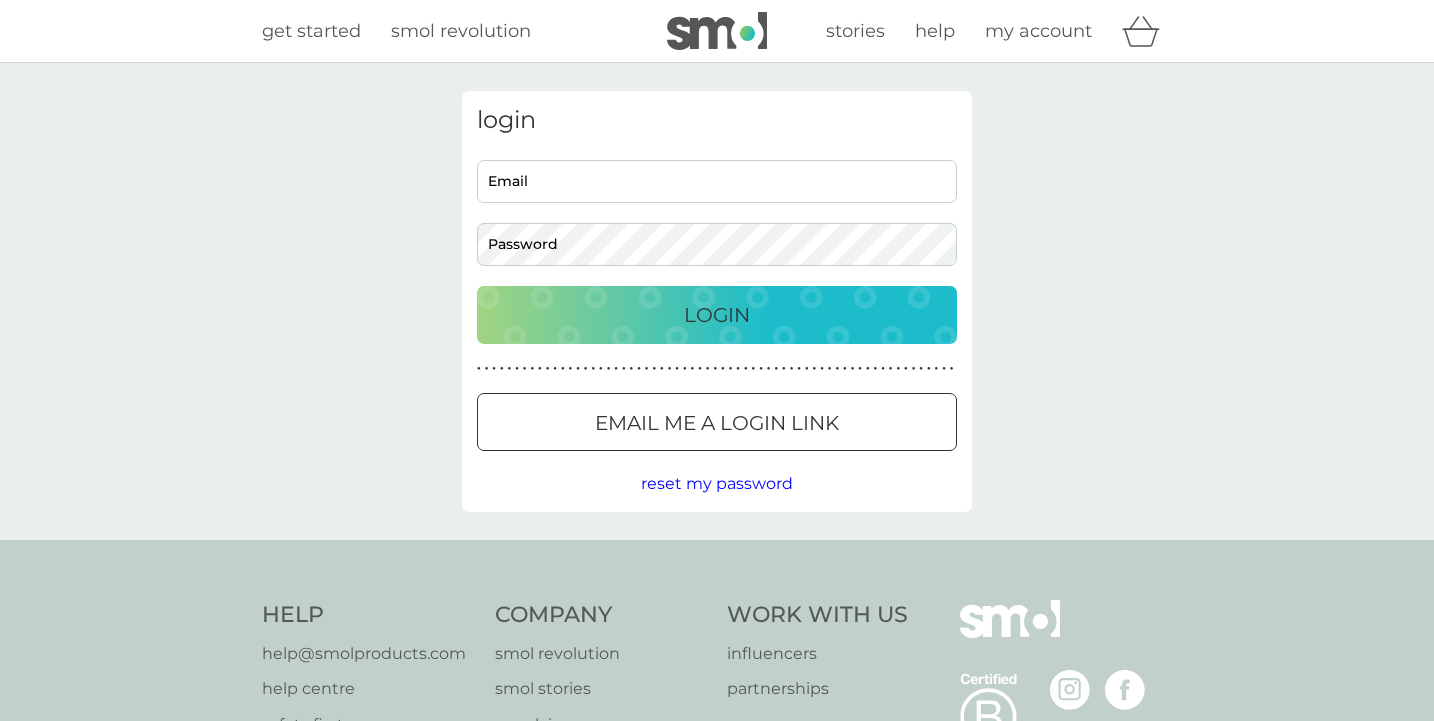 scroll, scrollTop: 0, scrollLeft: 0, axis: both 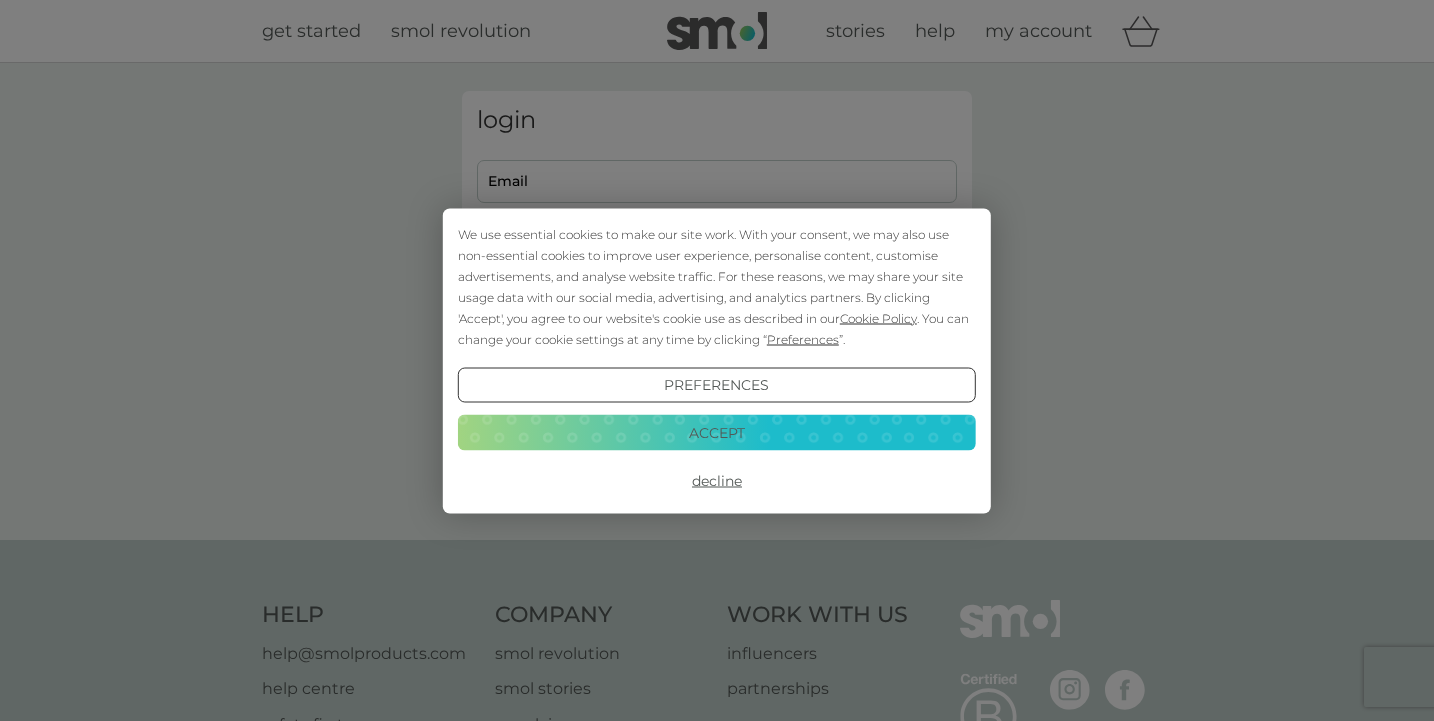 click on "Accept" at bounding box center [717, 433] 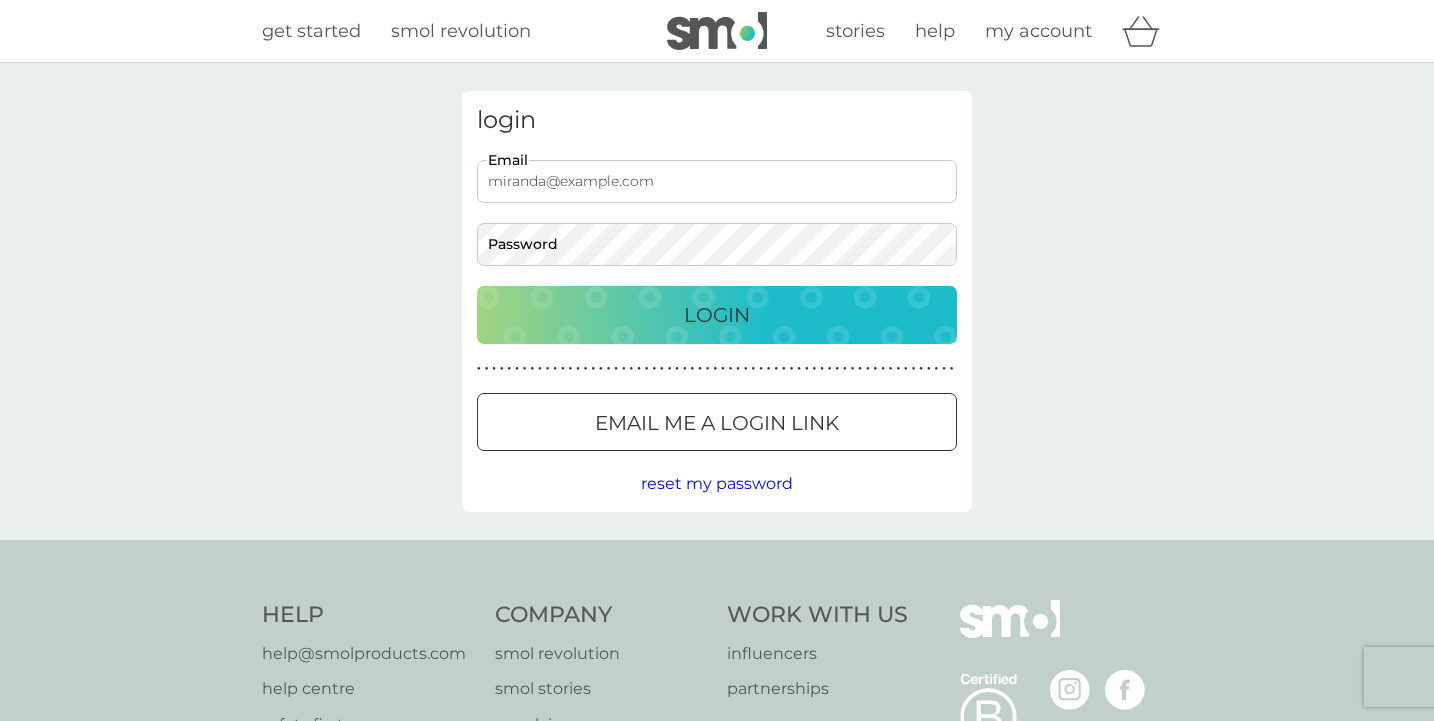 type on "miranda@example.com" 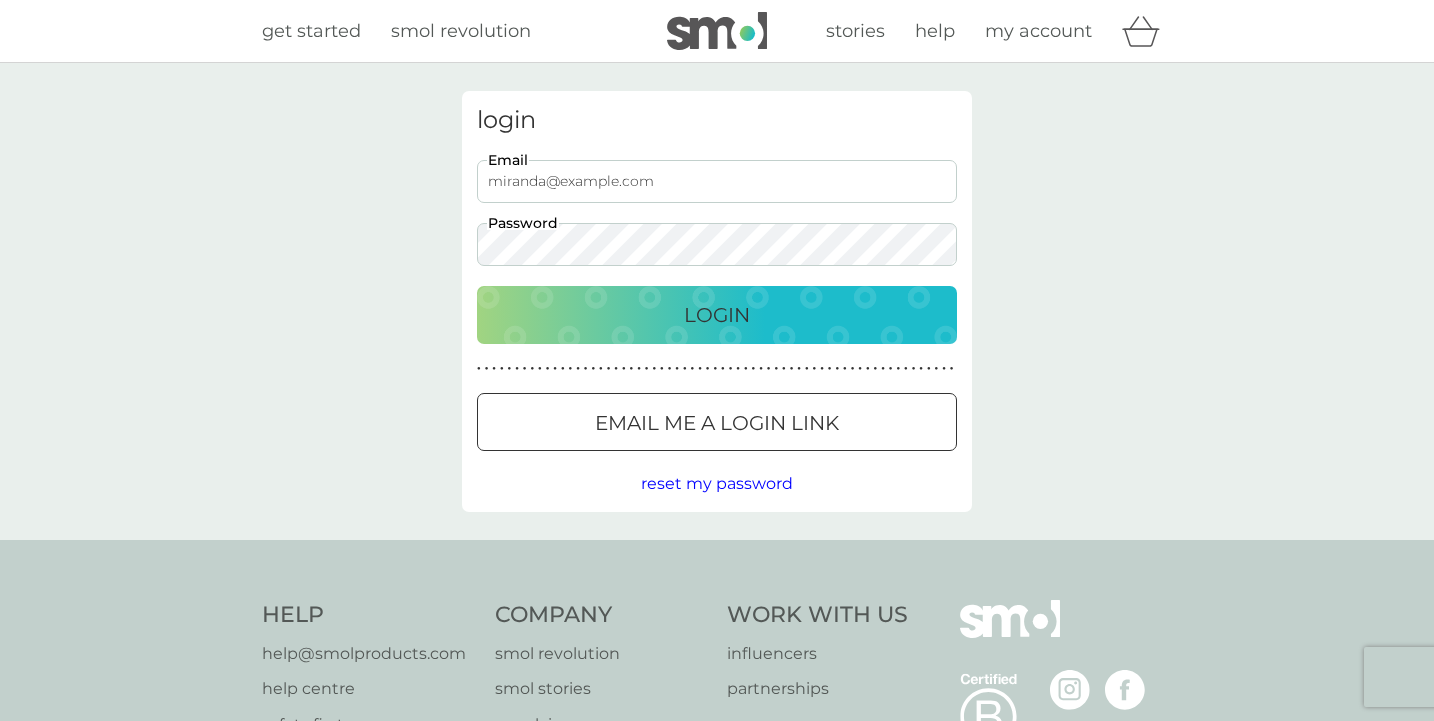 click on "login miranda@example.com Email Password Login ● ● ● ● ● ● ● ● ● ● ● ● ● ● ● ● ● ● ● ● ● ● ● ● ● ● ● ● ● ● ● ● ● ● ● ● ● ● ● ● ● ● ● ● ● ● ● ● ● ● ● ● ● ● ● ● ● ● ● ● ● ● ● ● ● ● ● ● ● ● Email me a login link reset my password" at bounding box center (717, 301) 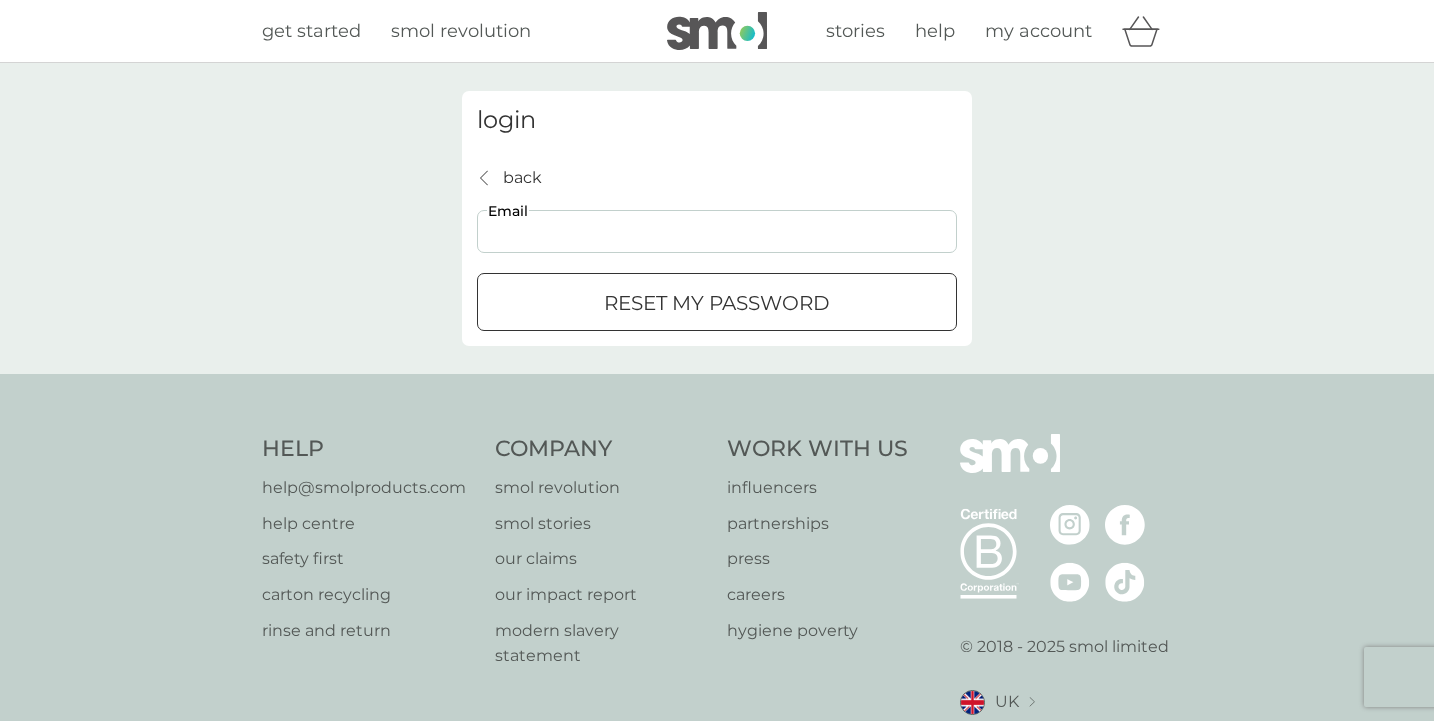 click on "Email" at bounding box center [717, 231] 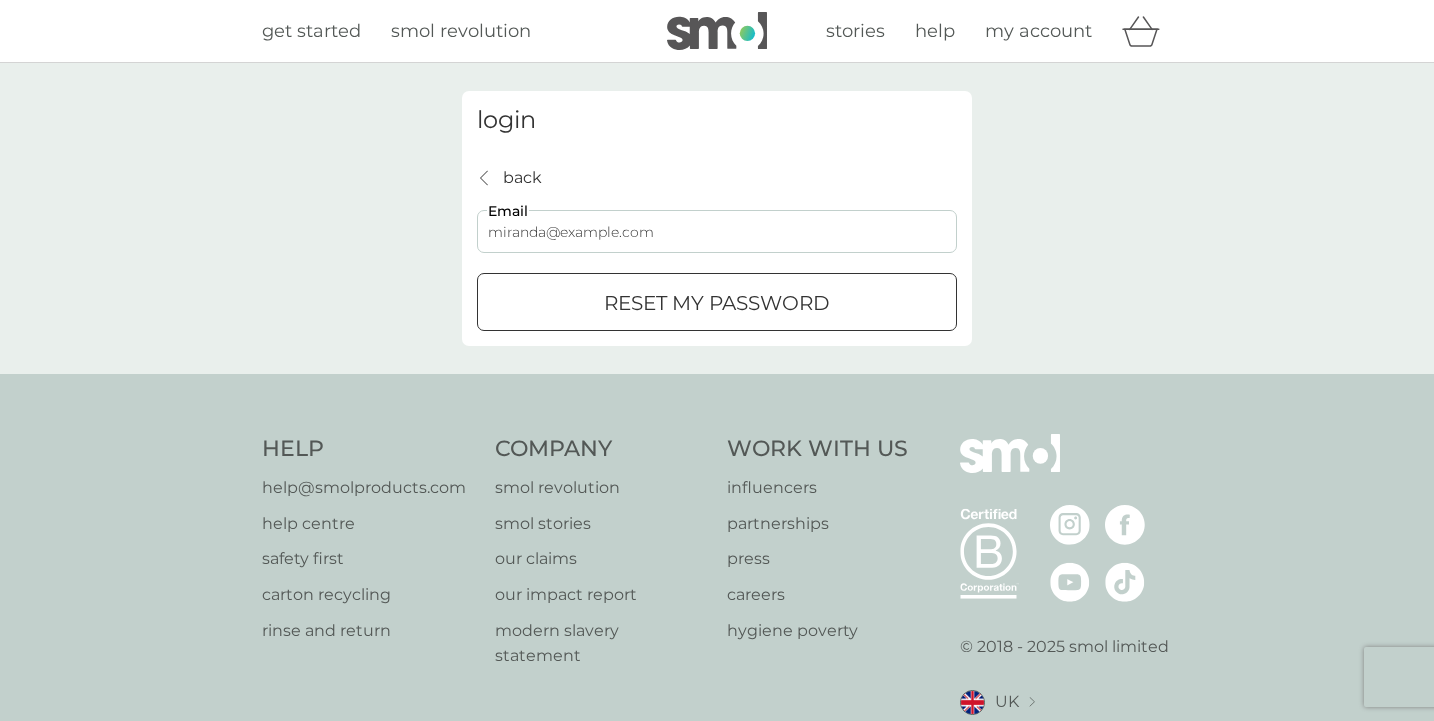 type on "miranda@example.com" 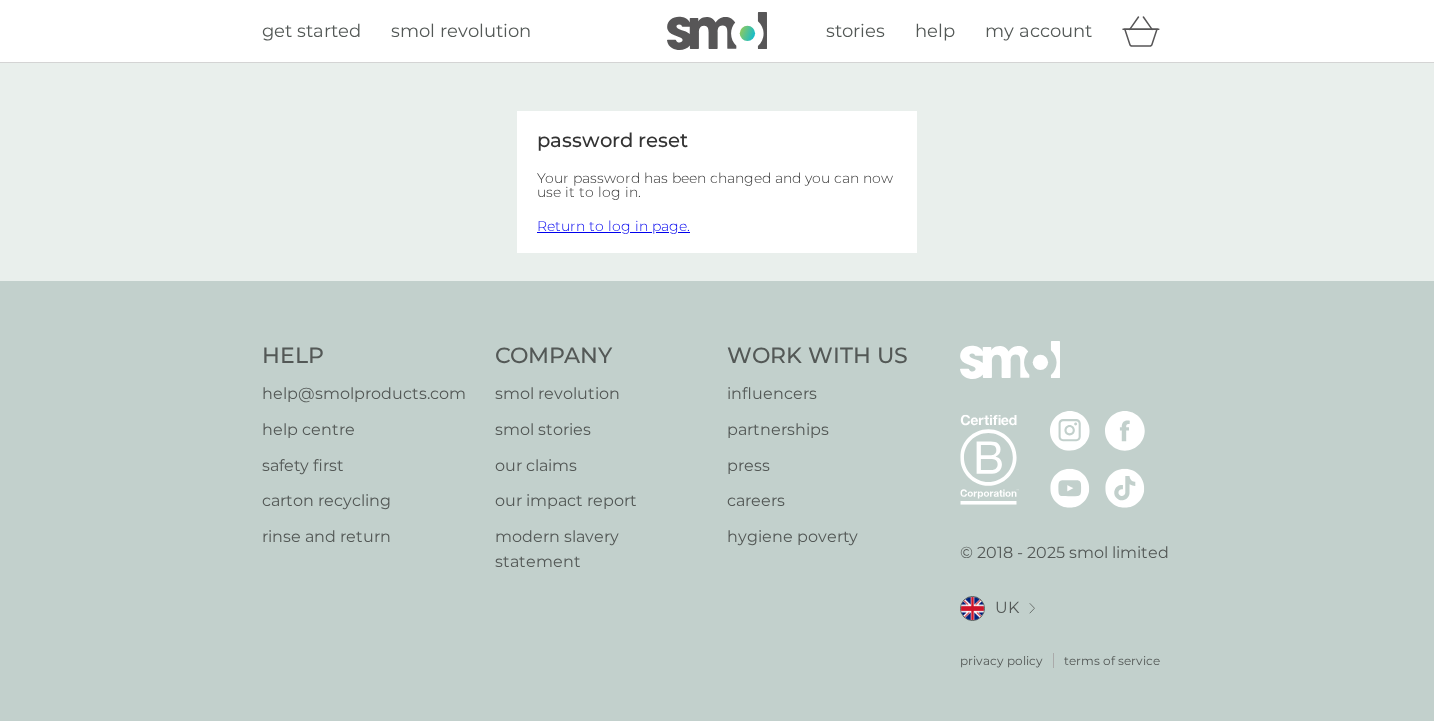 scroll, scrollTop: 0, scrollLeft: 0, axis: both 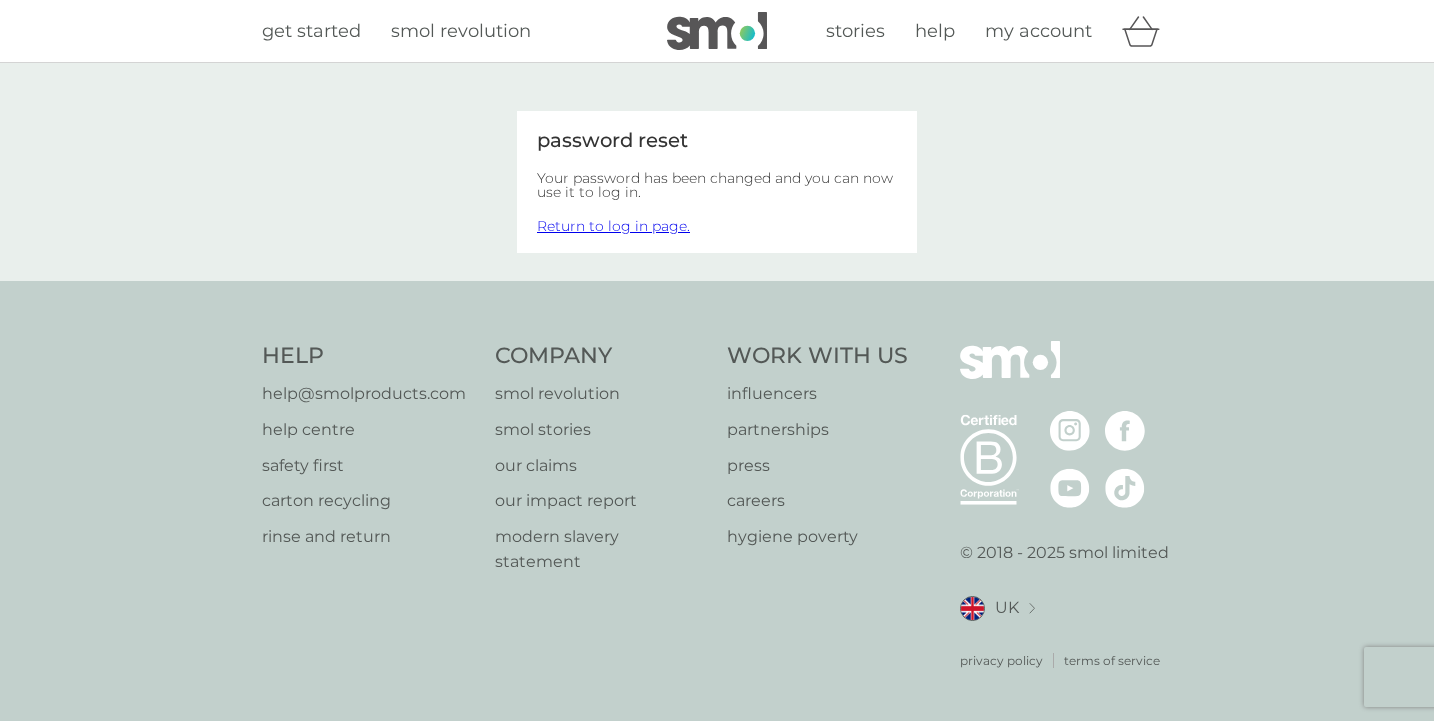 click on "my account" at bounding box center (1038, 31) 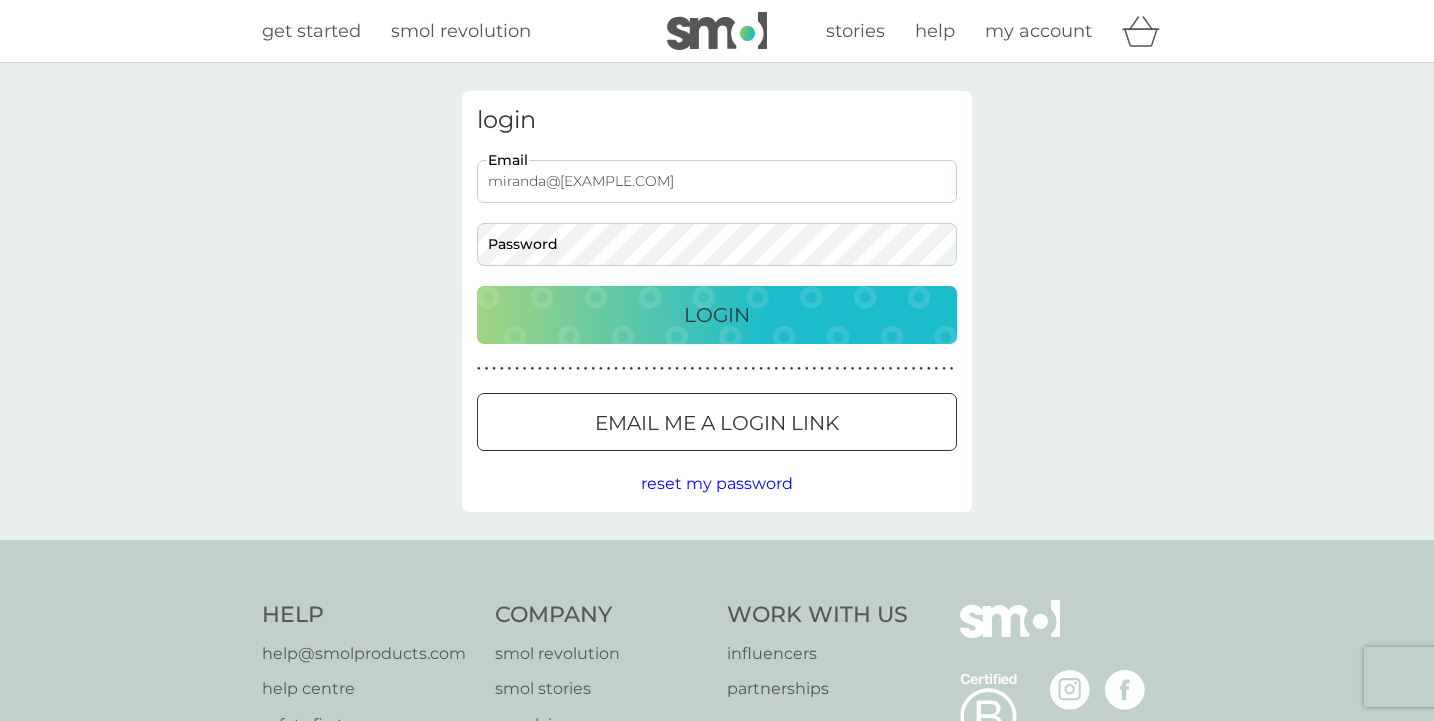 type on "miranda@example.com" 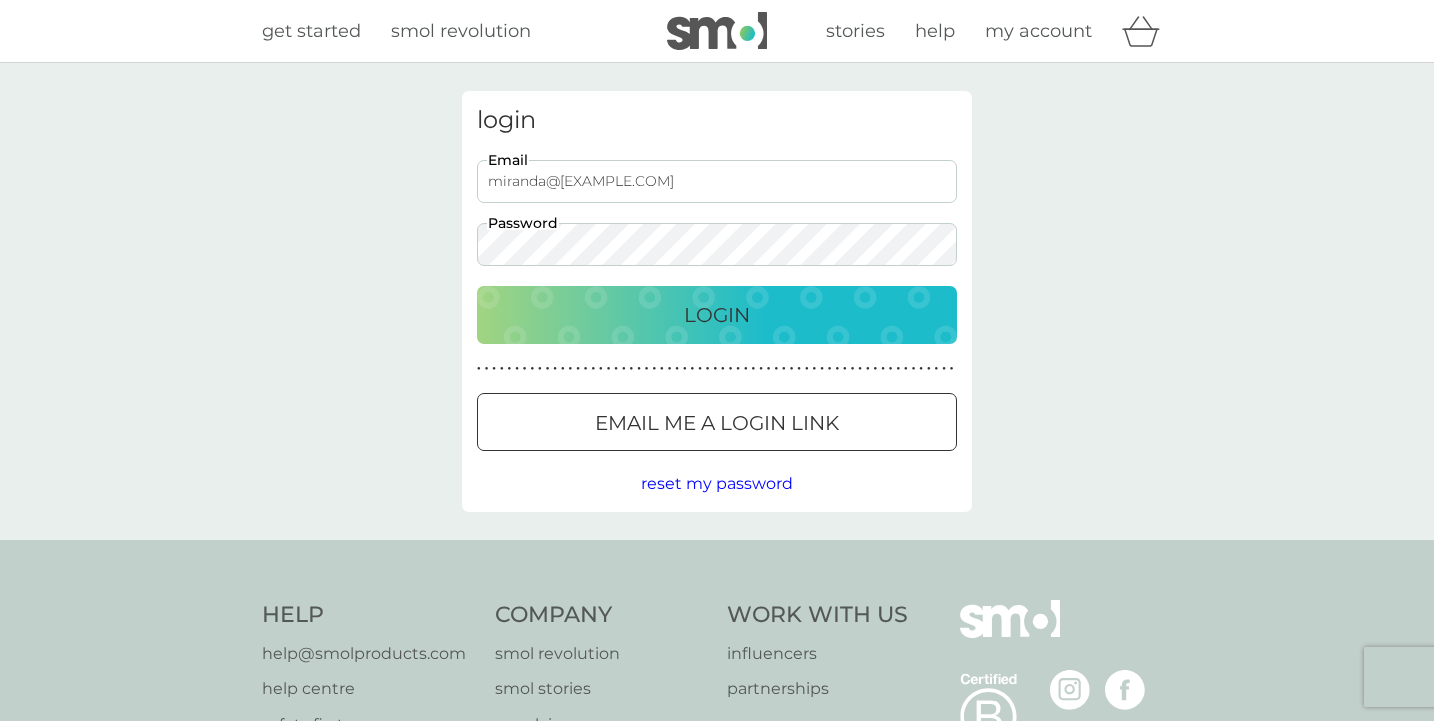click on "Login" at bounding box center (717, 315) 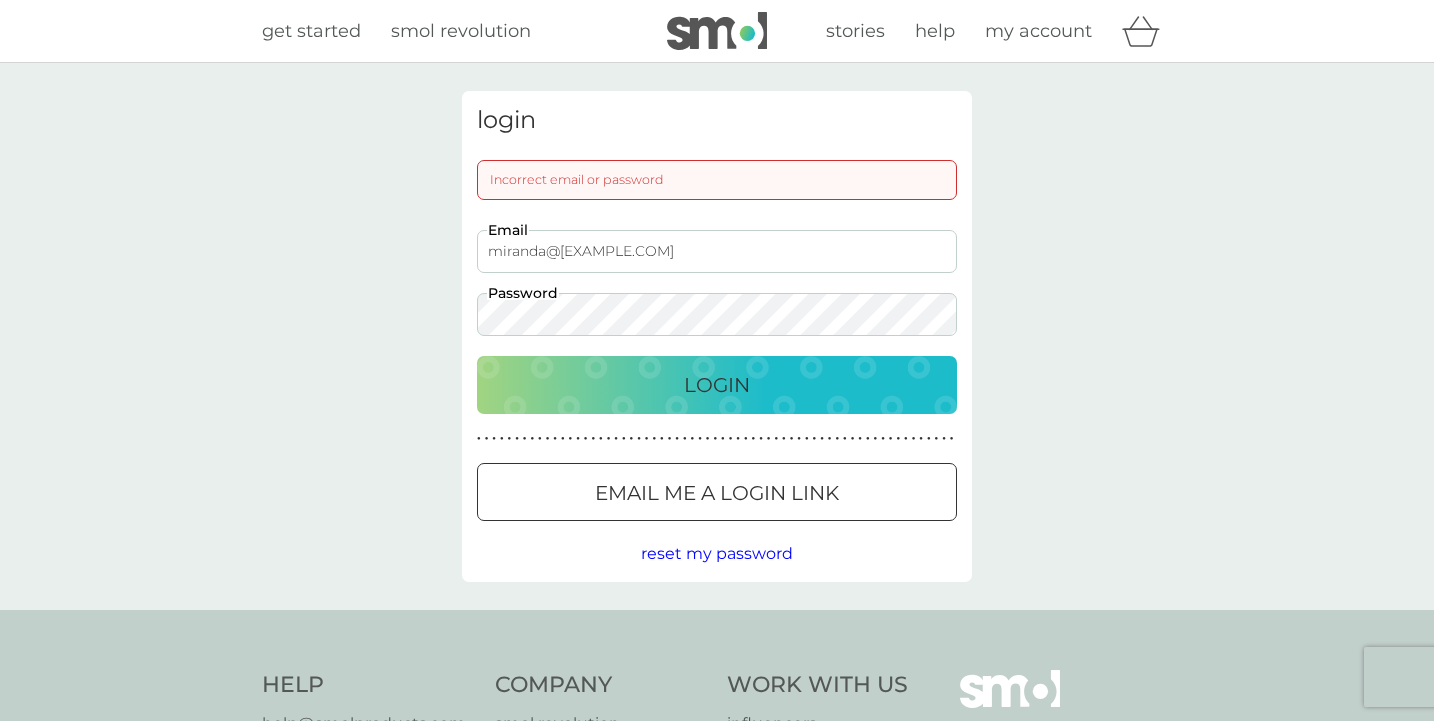 click on "Login" at bounding box center (717, 385) 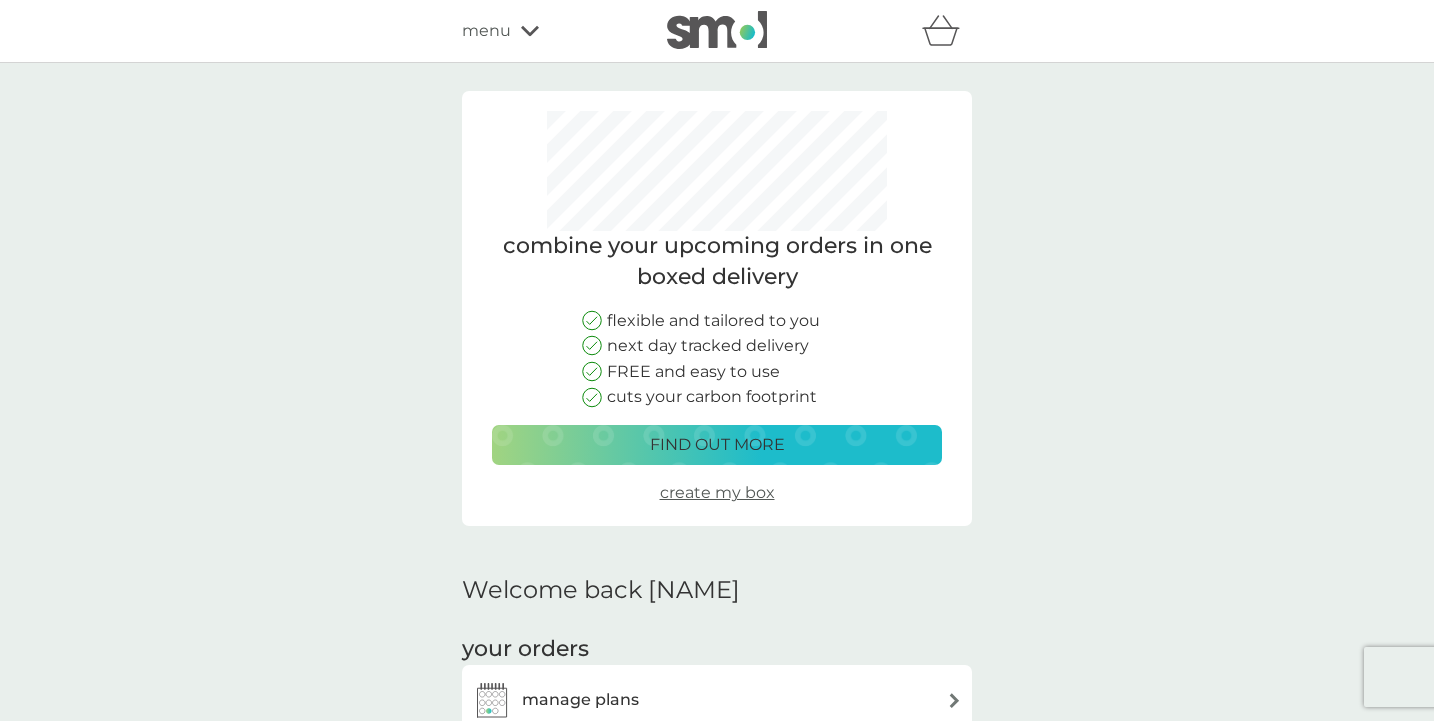 scroll, scrollTop: 0, scrollLeft: 0, axis: both 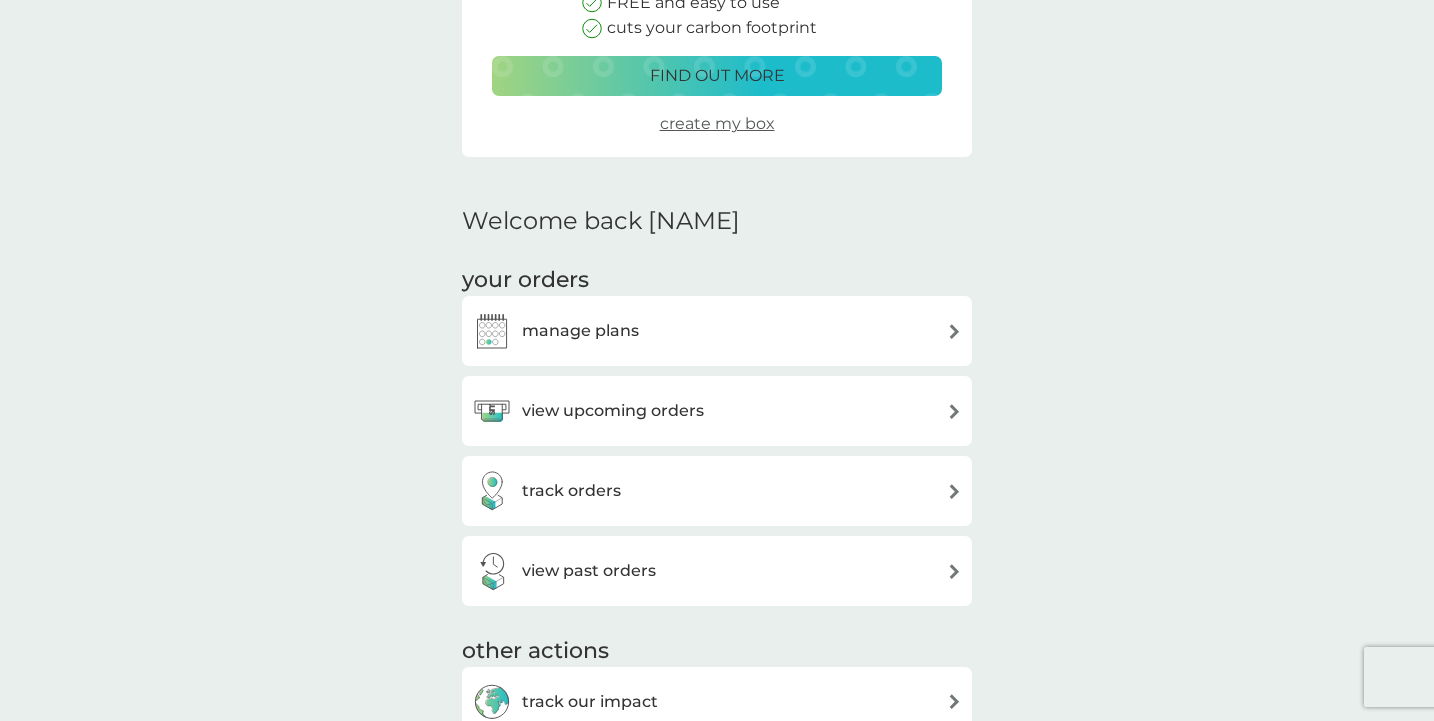 click at bounding box center [954, 331] 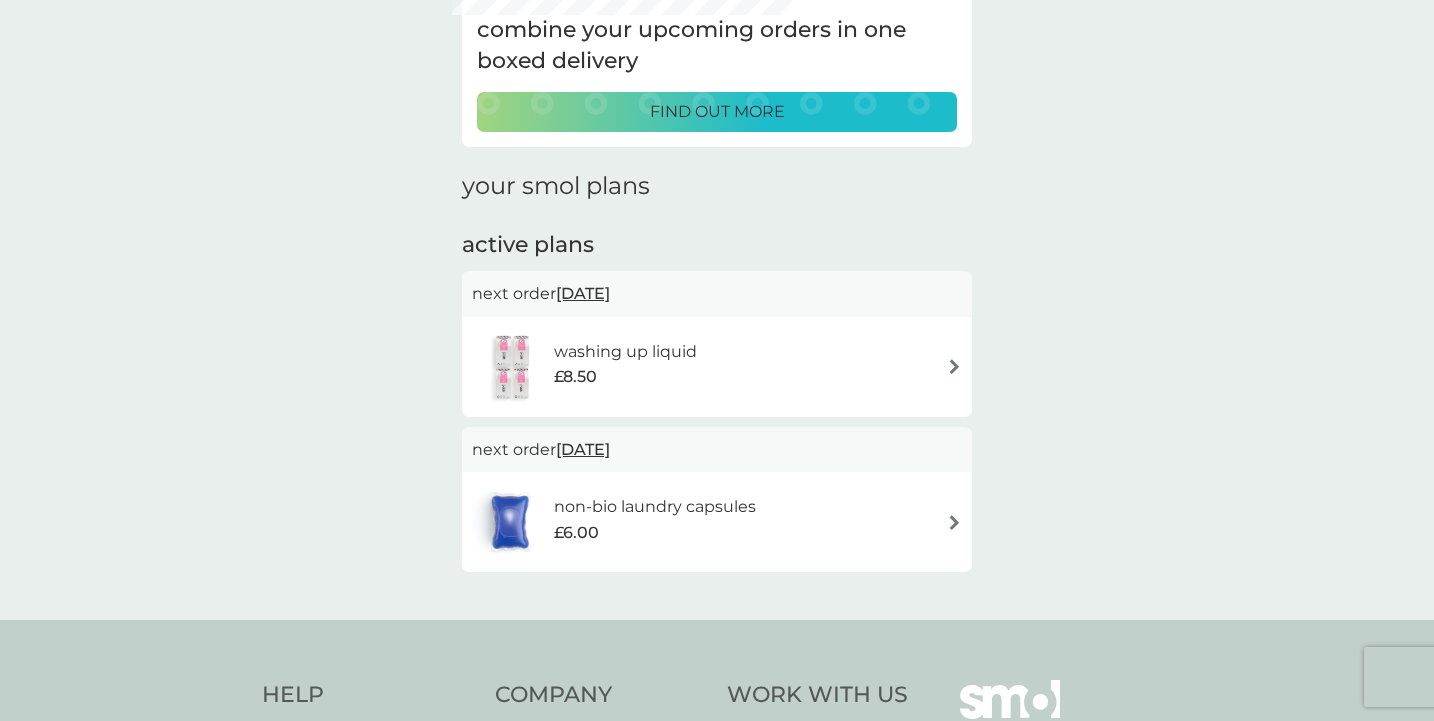 scroll, scrollTop: 162, scrollLeft: 0, axis: vertical 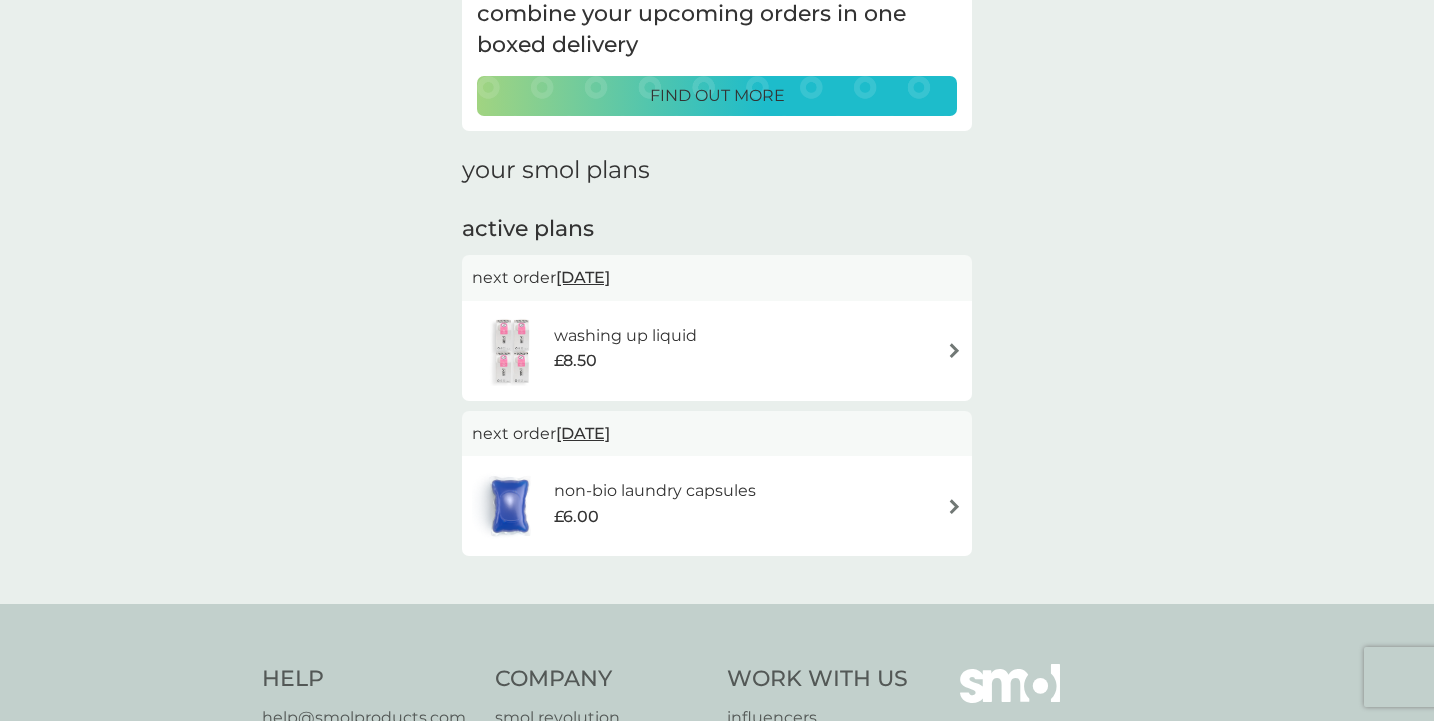 click at bounding box center (954, 506) 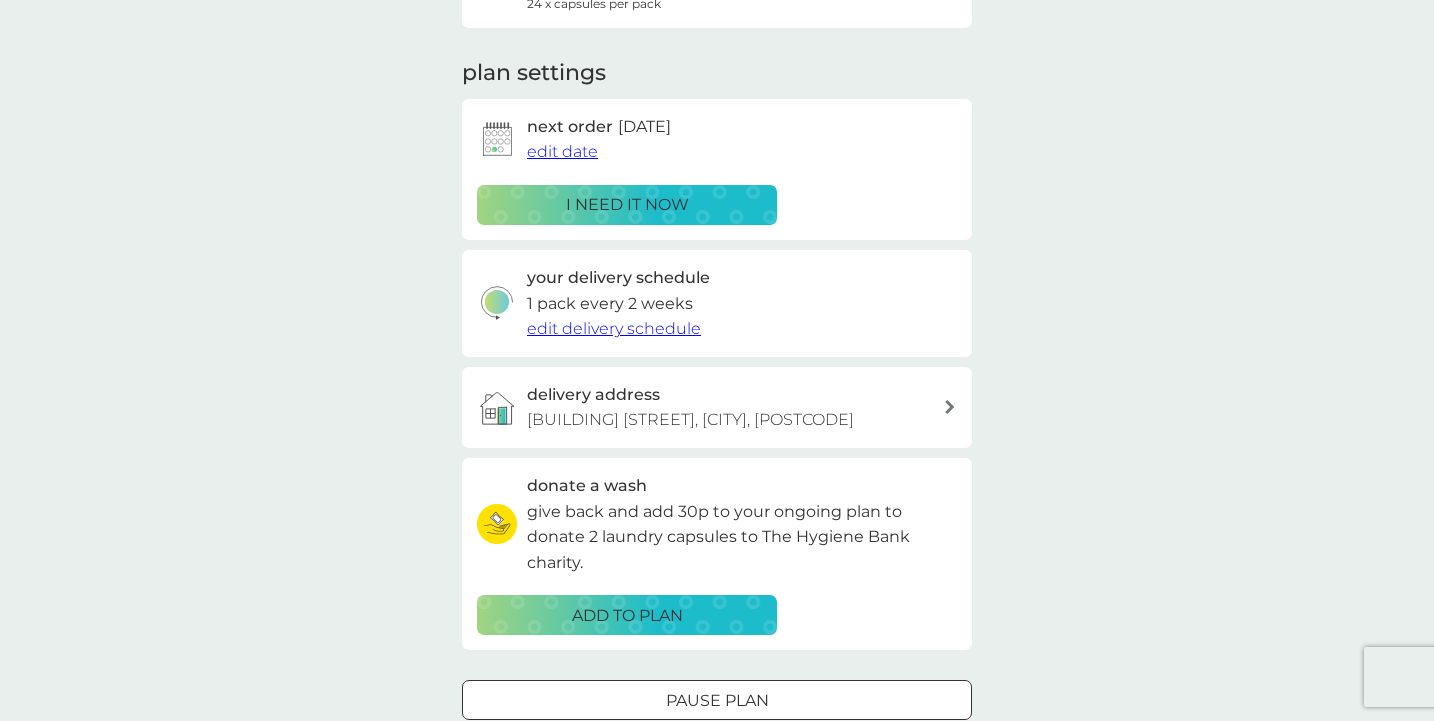 scroll, scrollTop: 240, scrollLeft: 0, axis: vertical 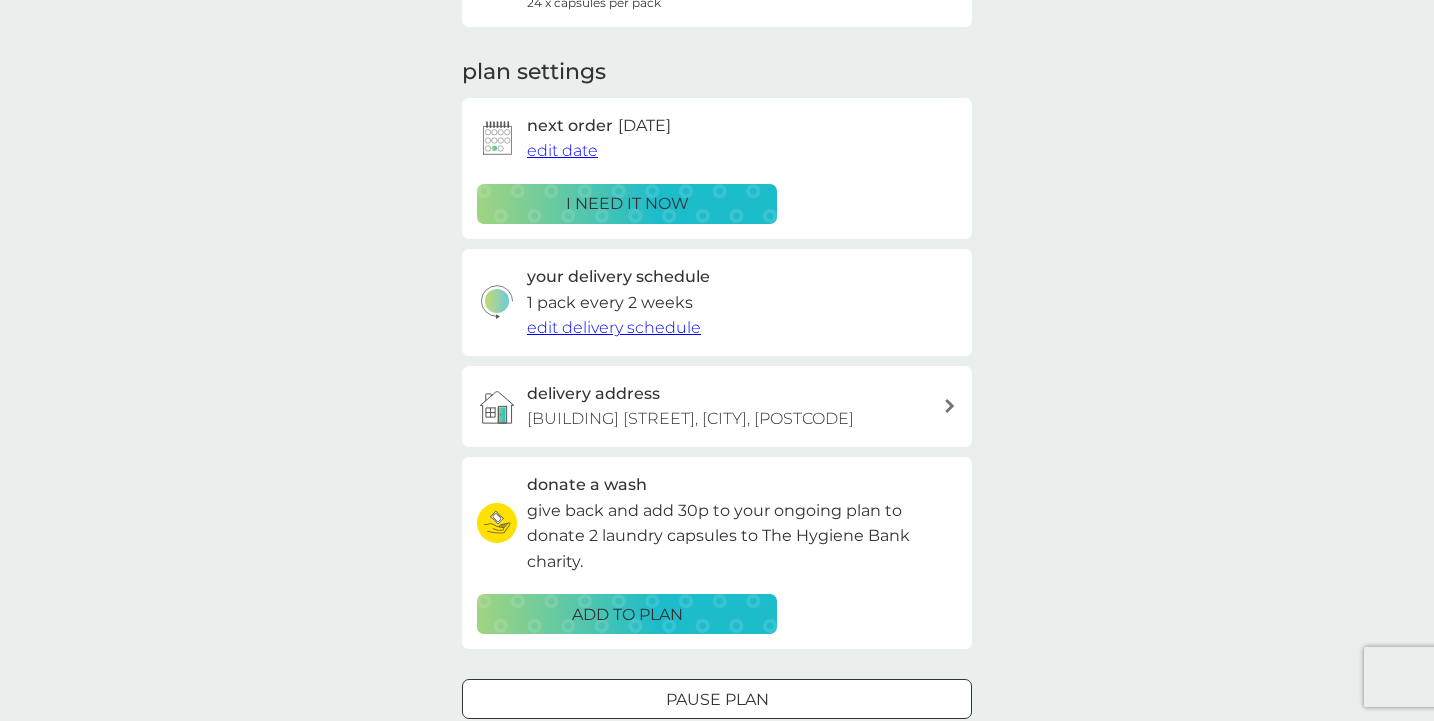 click on "edit delivery schedule" at bounding box center (614, 327) 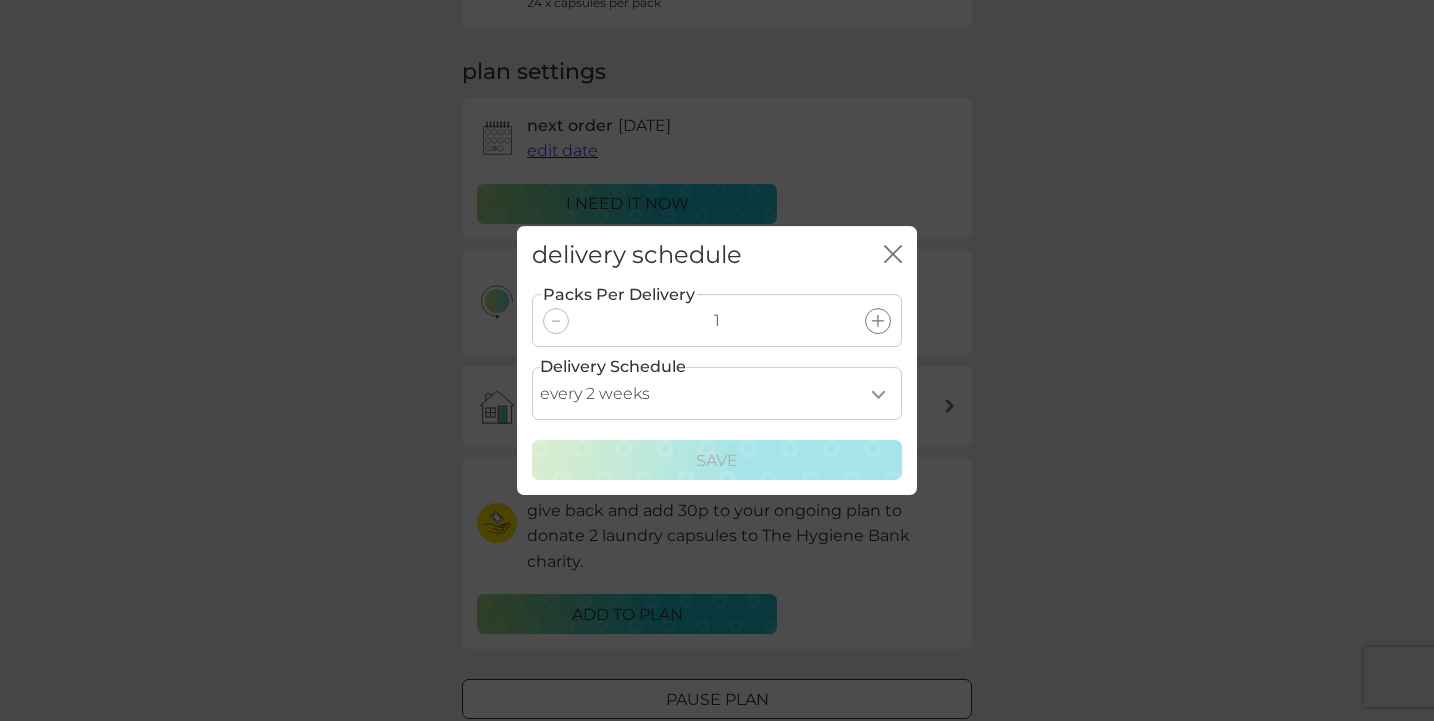 select on "70" 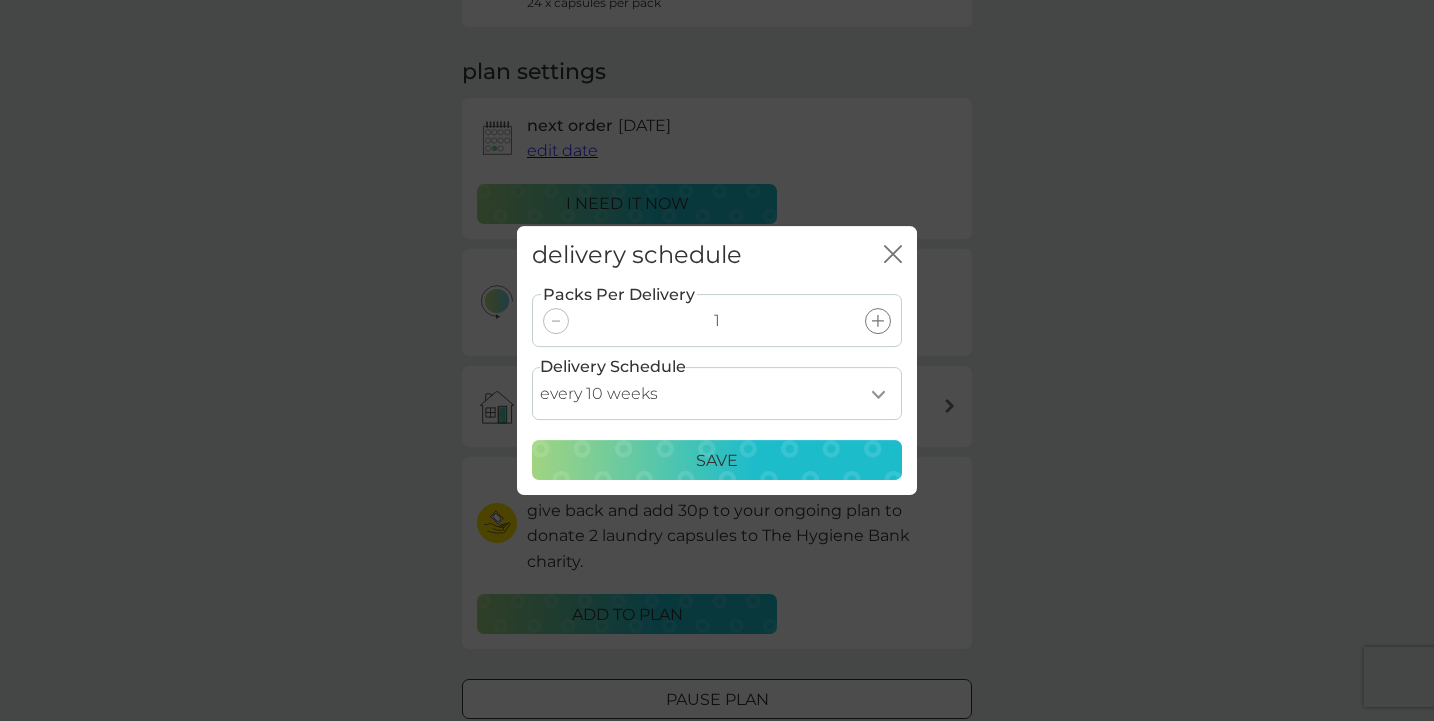 click on "Save" at bounding box center [717, 461] 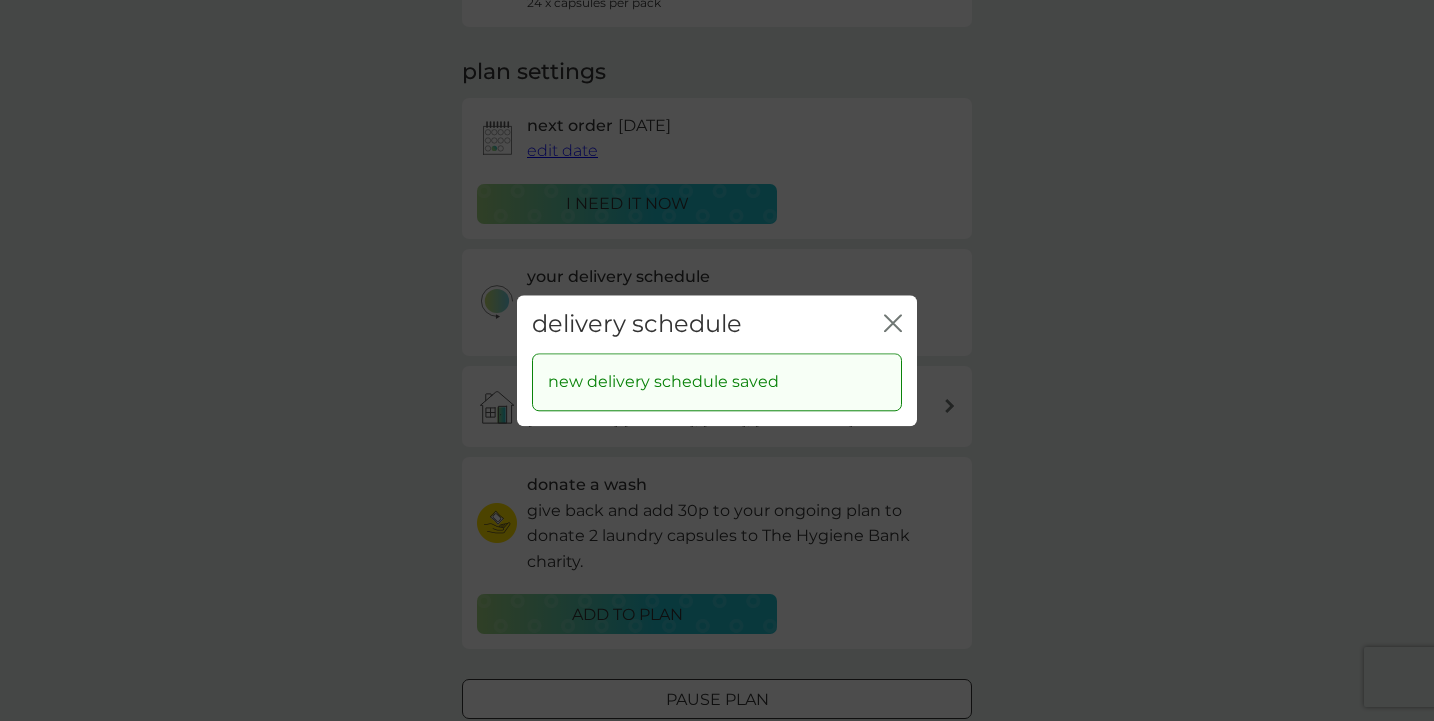 click on "close" 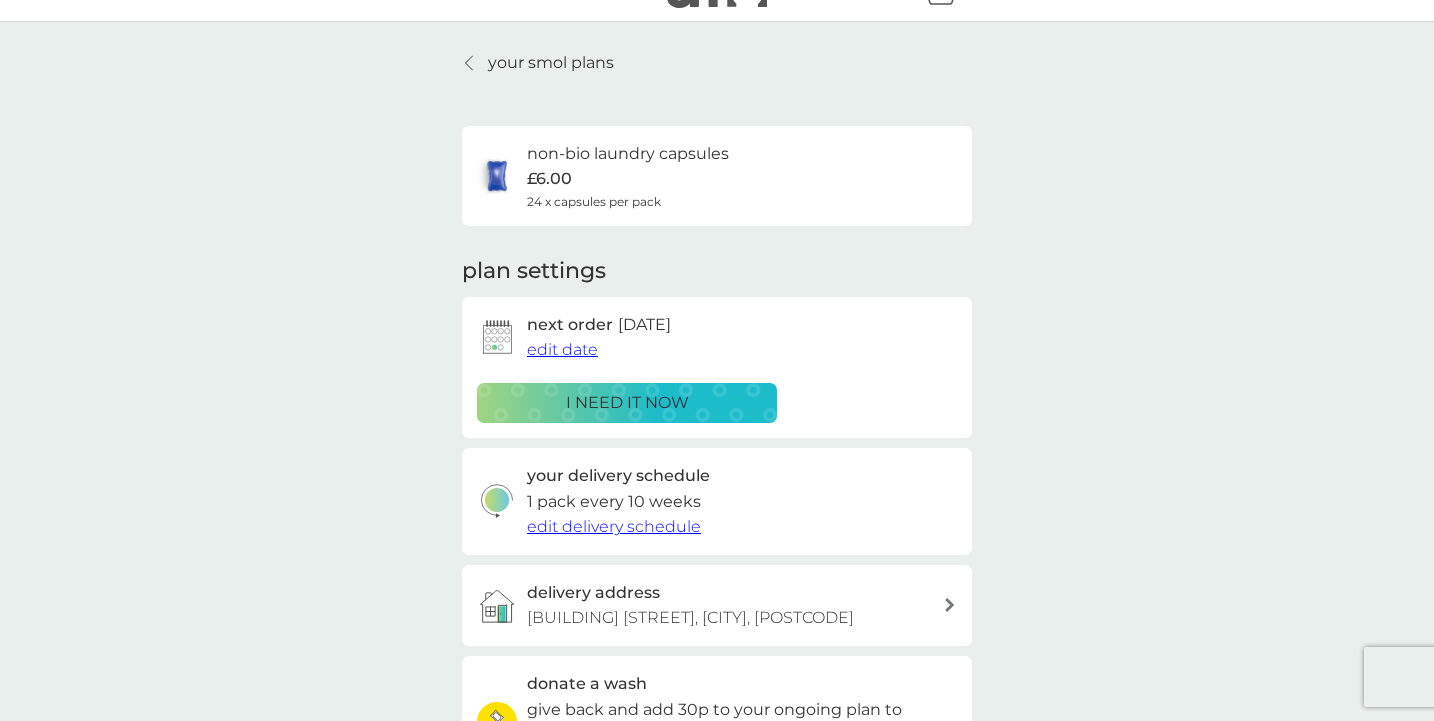 scroll, scrollTop: 57, scrollLeft: 0, axis: vertical 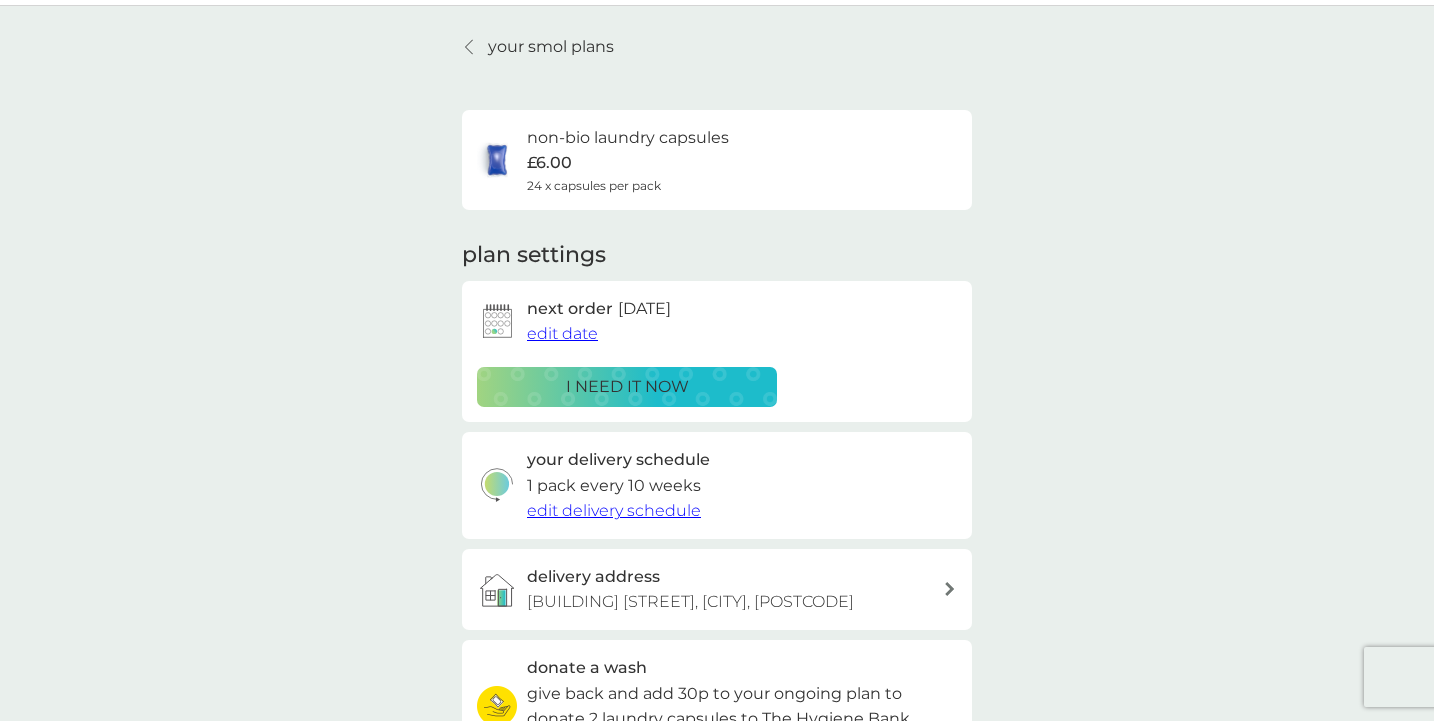 click on "edit date" at bounding box center (562, 333) 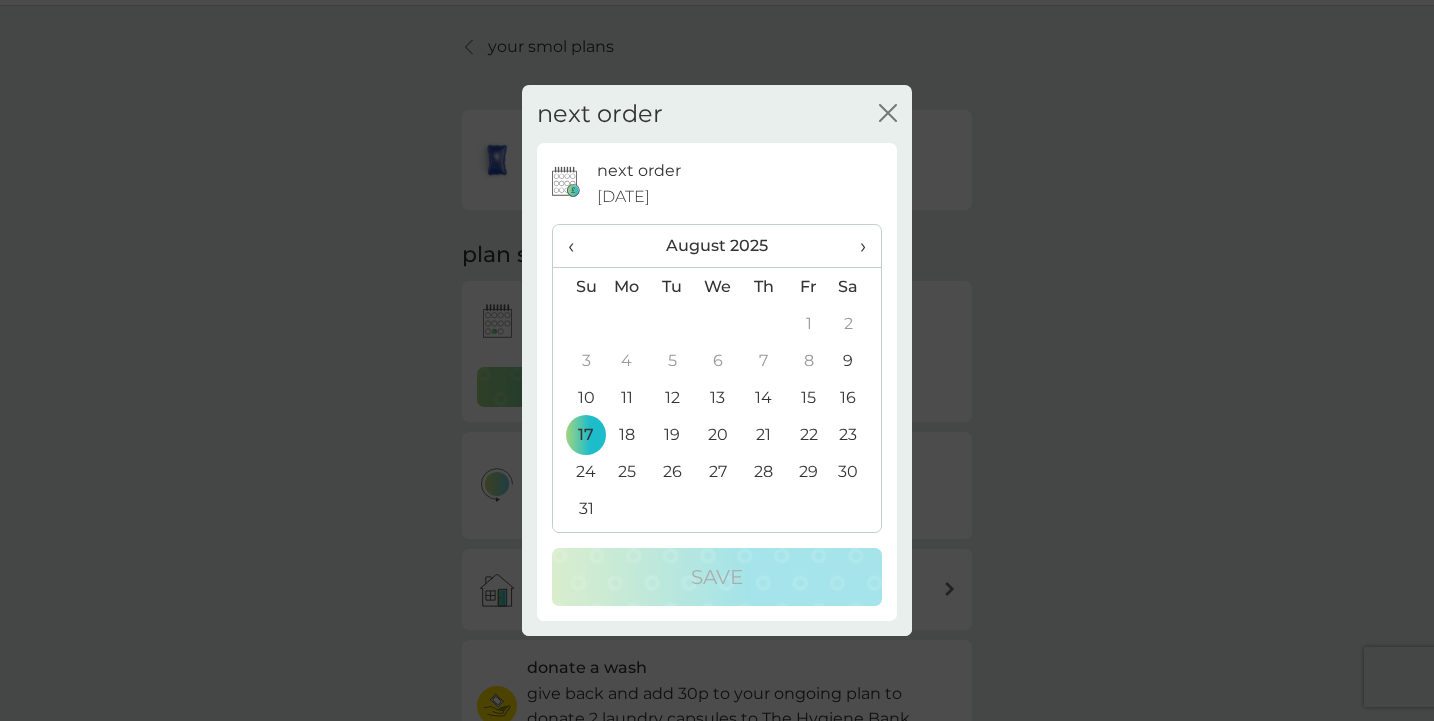 click on "›" at bounding box center (856, 246) 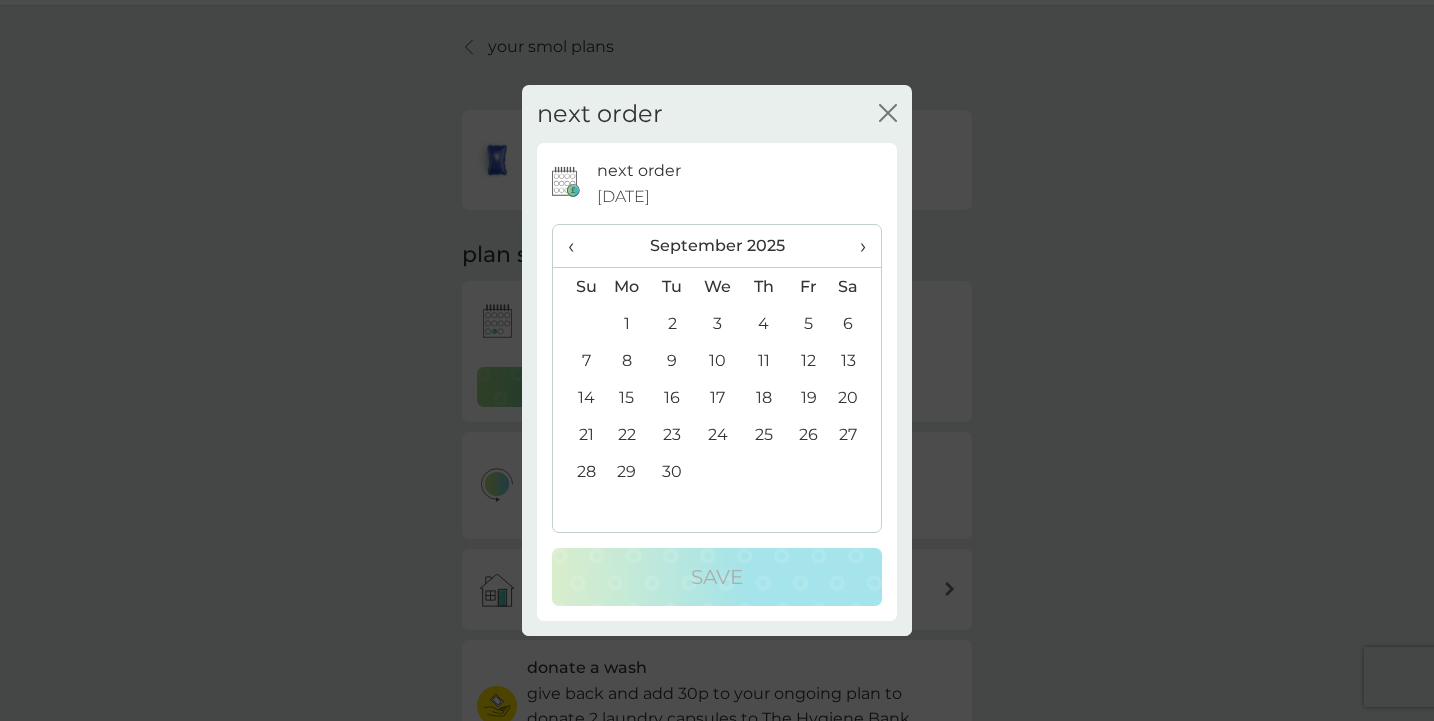 click on "›" at bounding box center [856, 246] 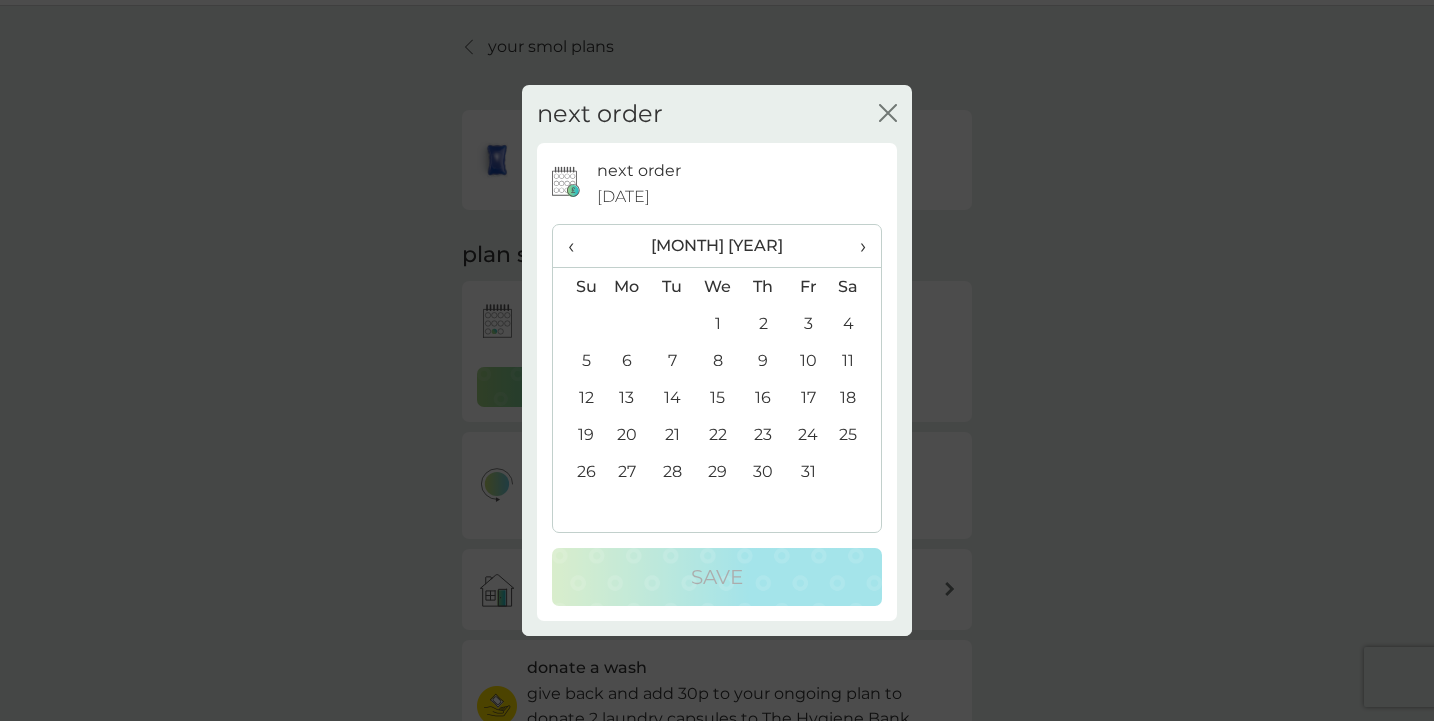 click on "26" at bounding box center [578, 471] 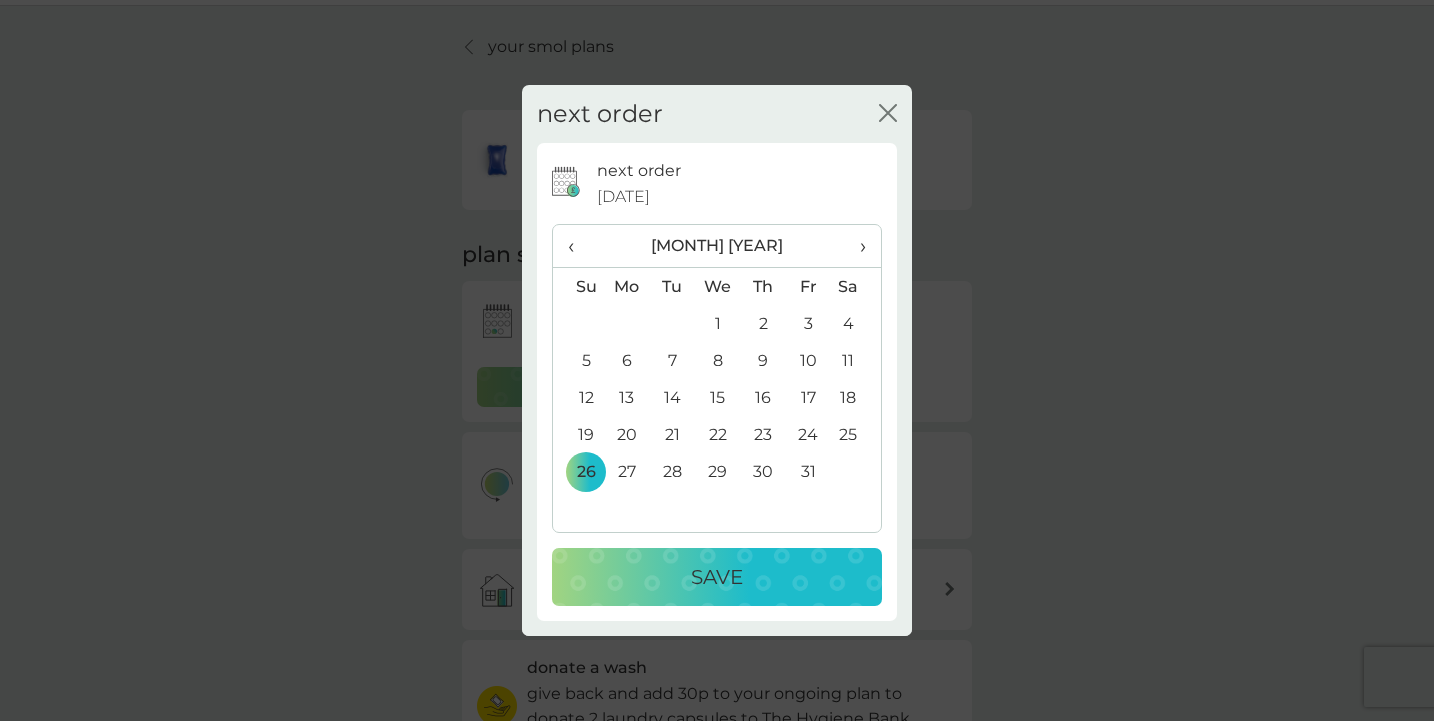 click on "Save" at bounding box center [717, 577] 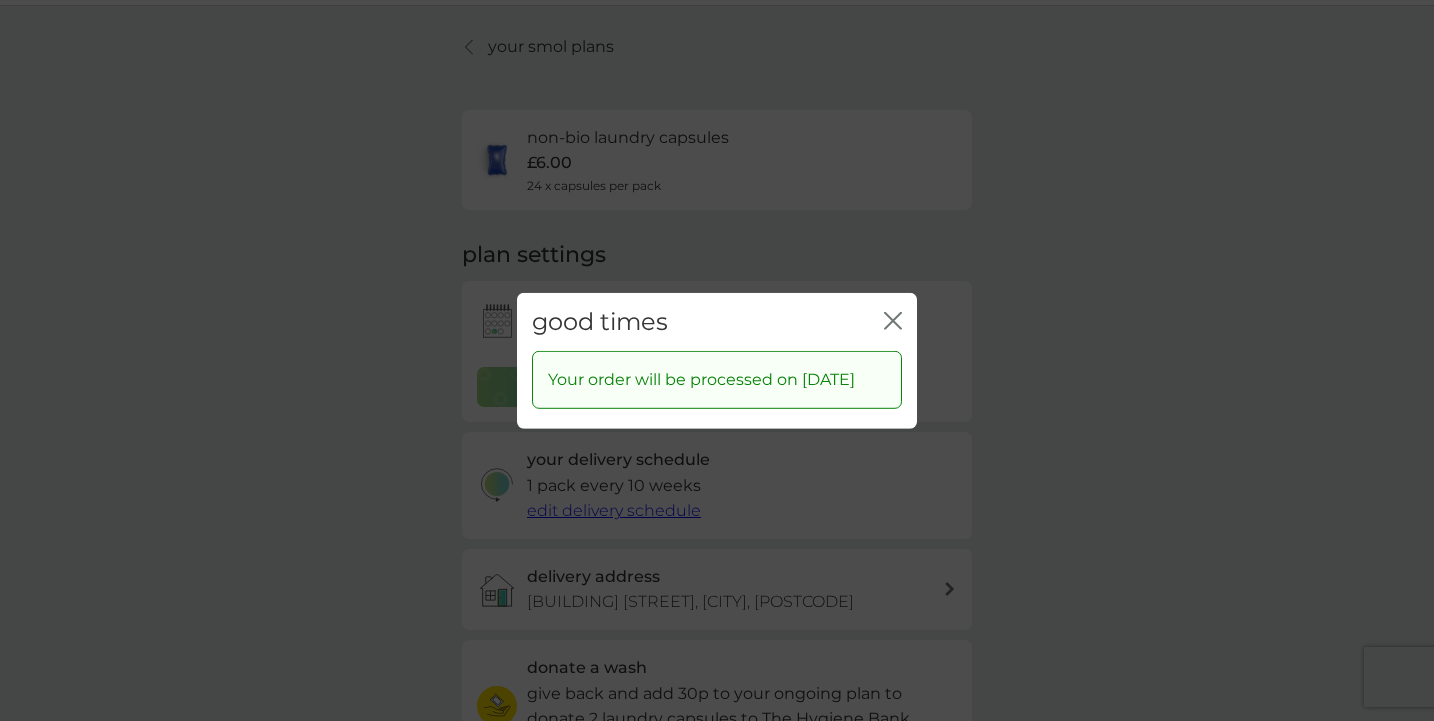click 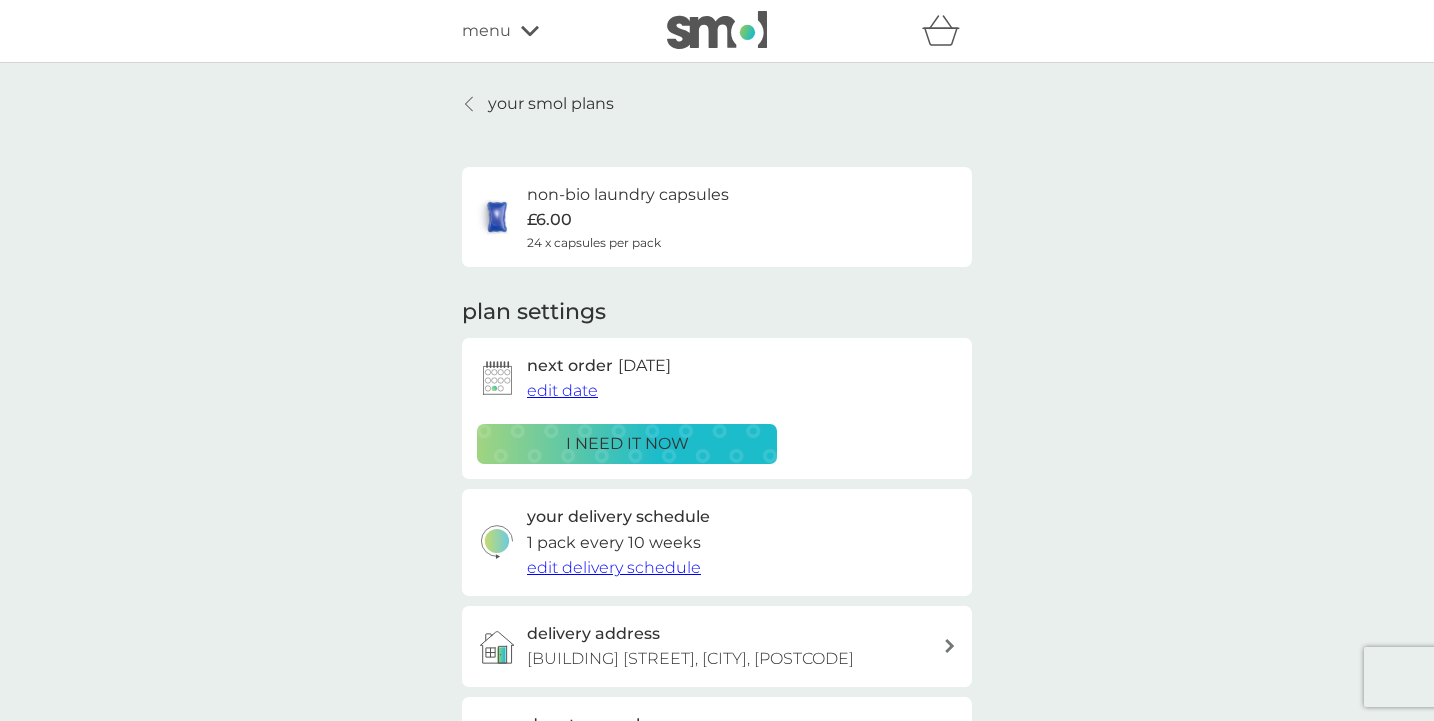 scroll, scrollTop: 0, scrollLeft: 0, axis: both 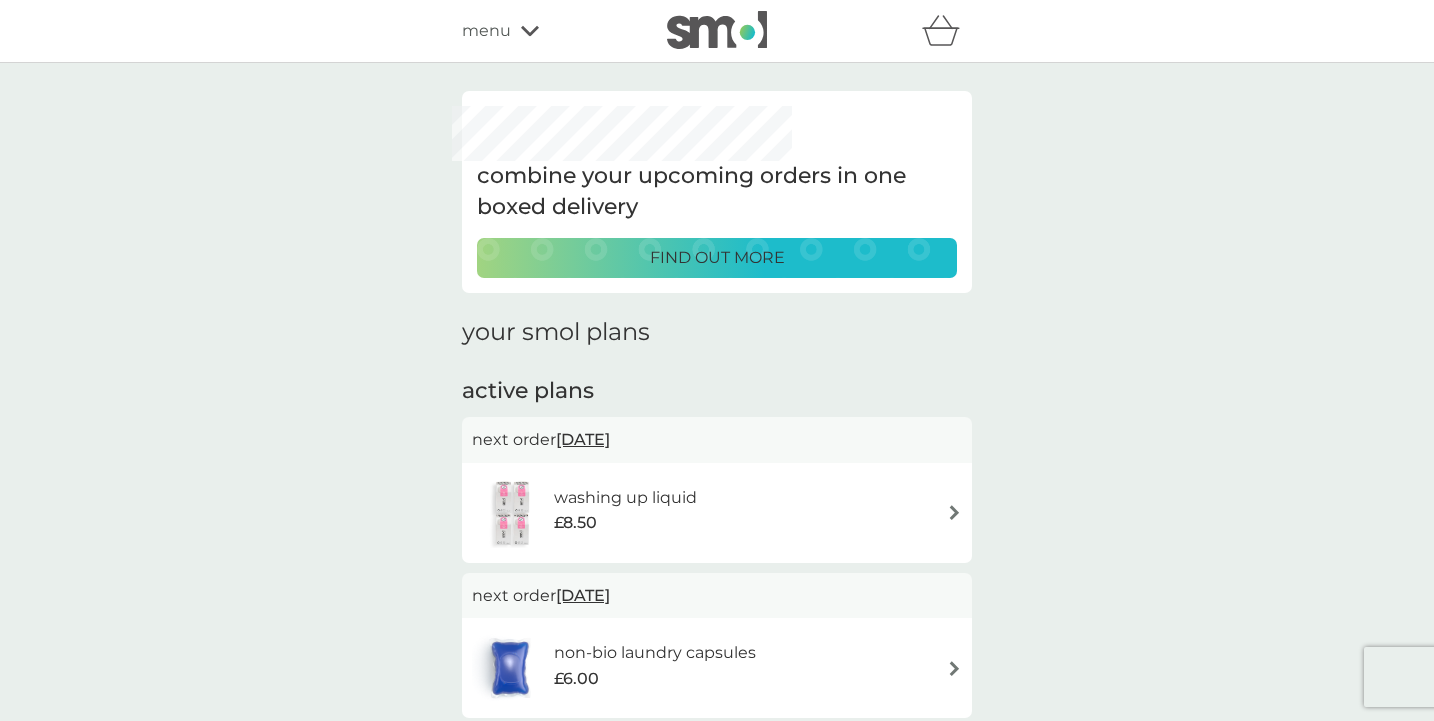 click at bounding box center [954, 512] 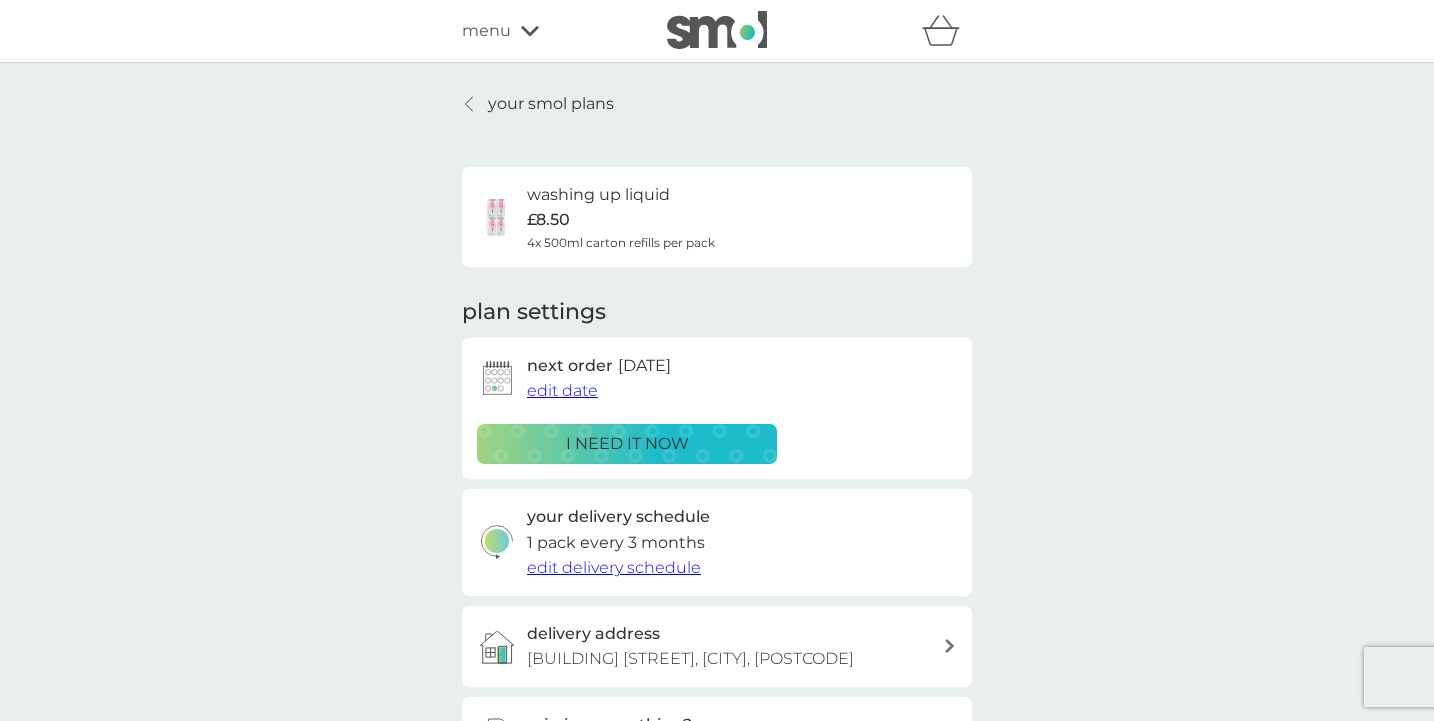 click on "edit delivery schedule" at bounding box center (614, 567) 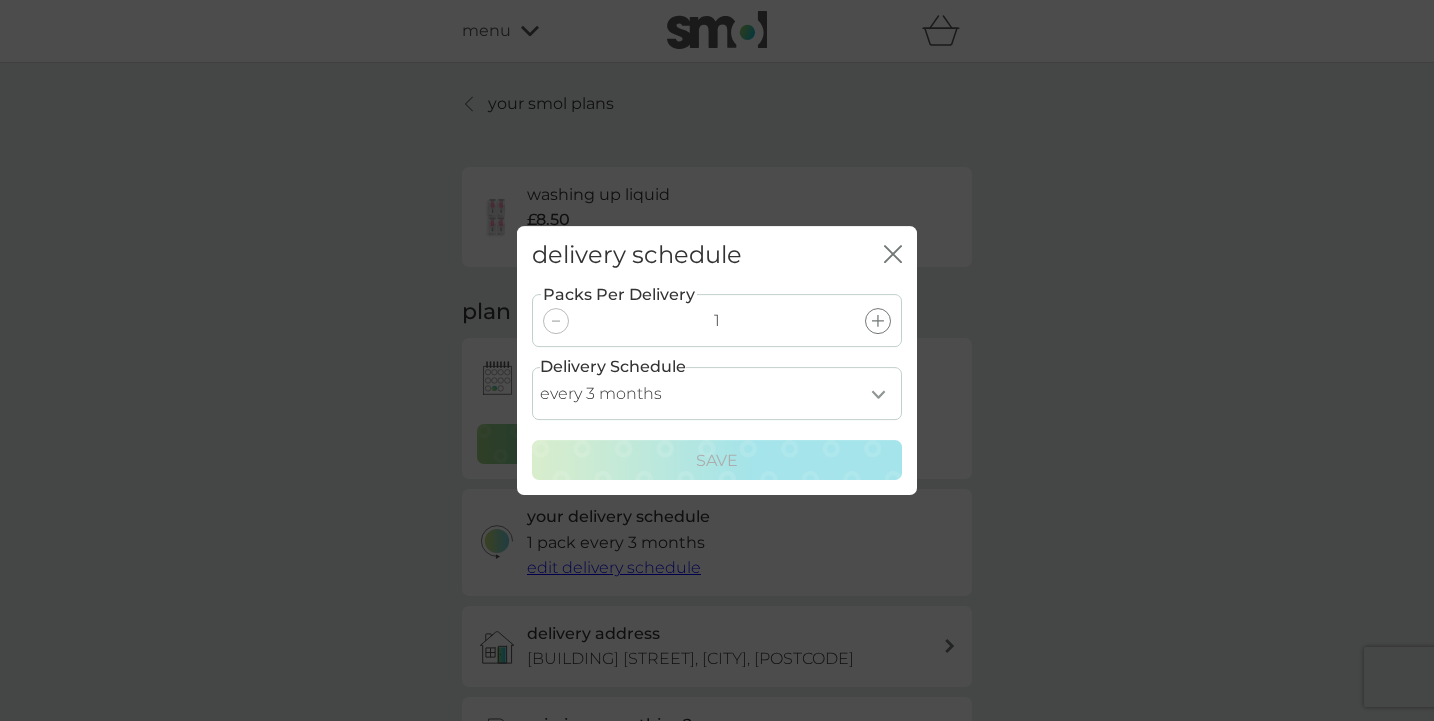 select on "2" 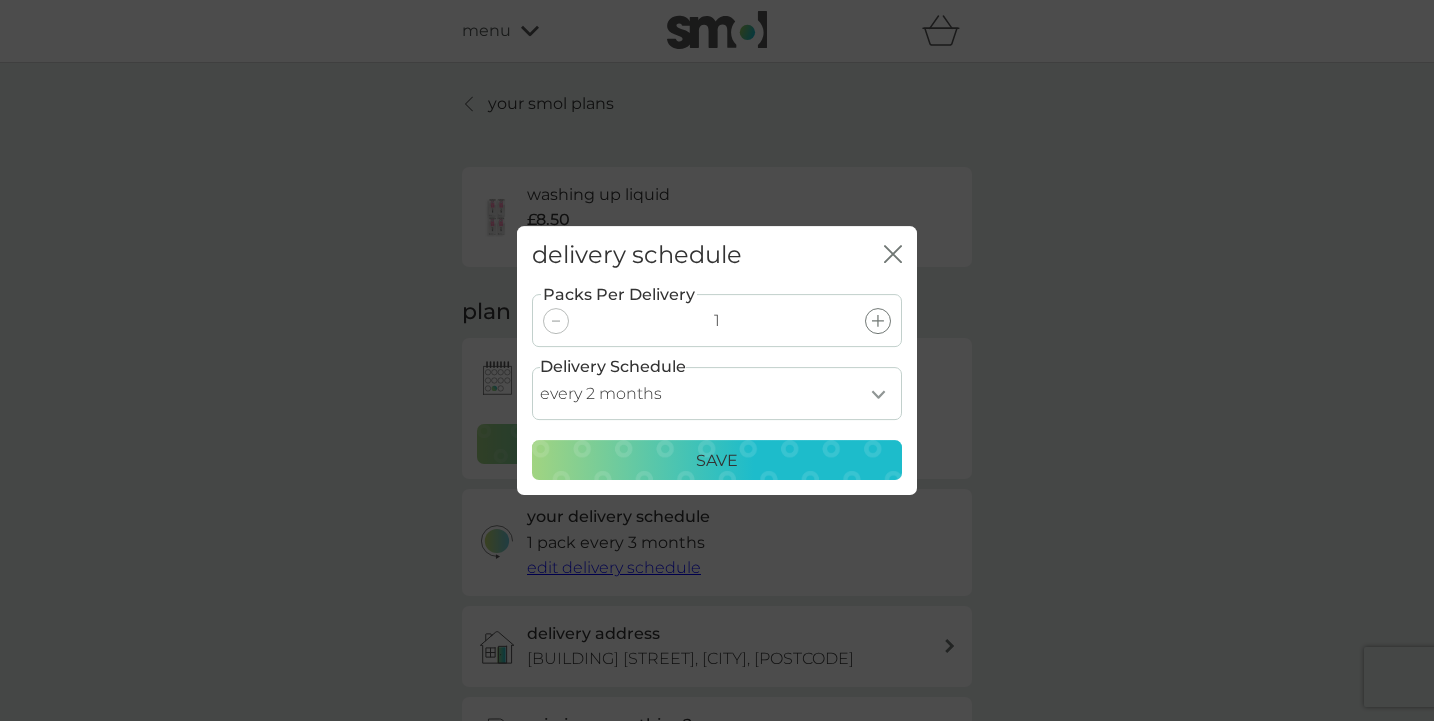 click on "Save" at bounding box center [717, 461] 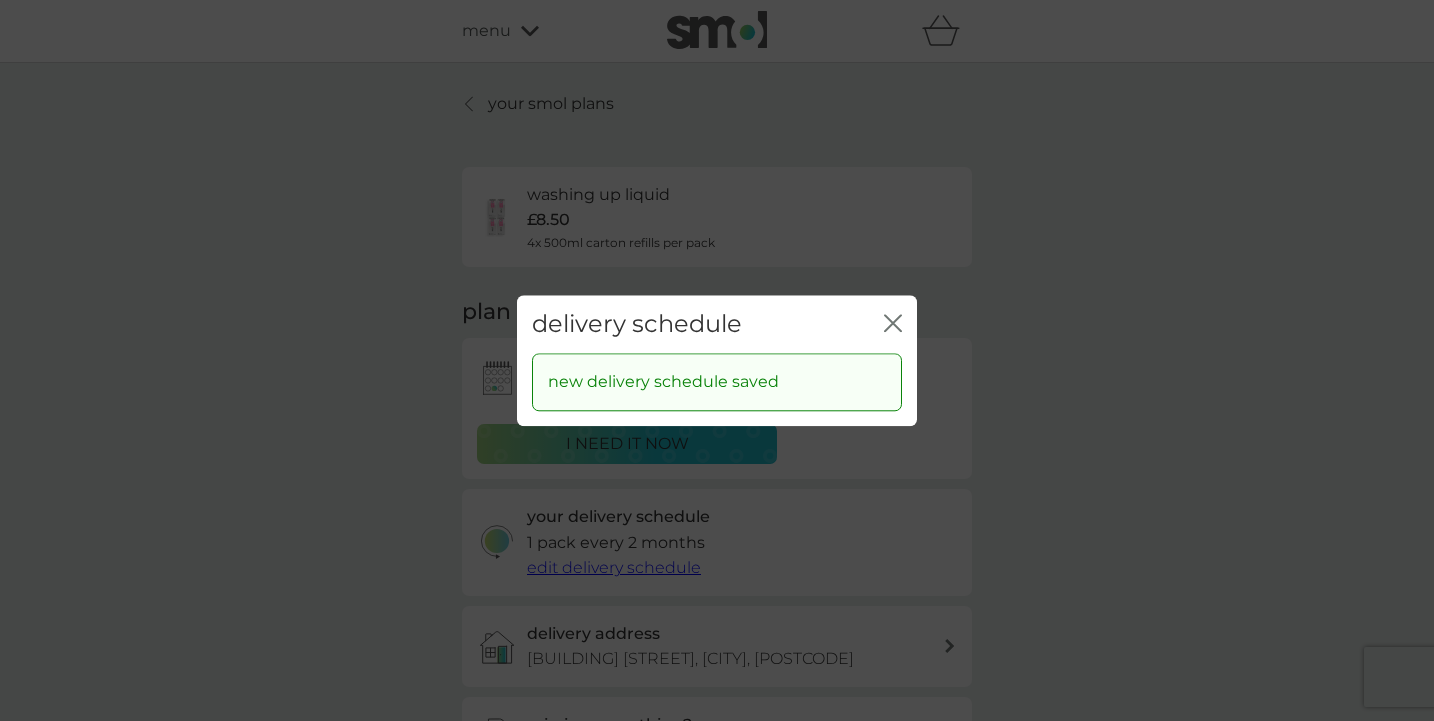 click 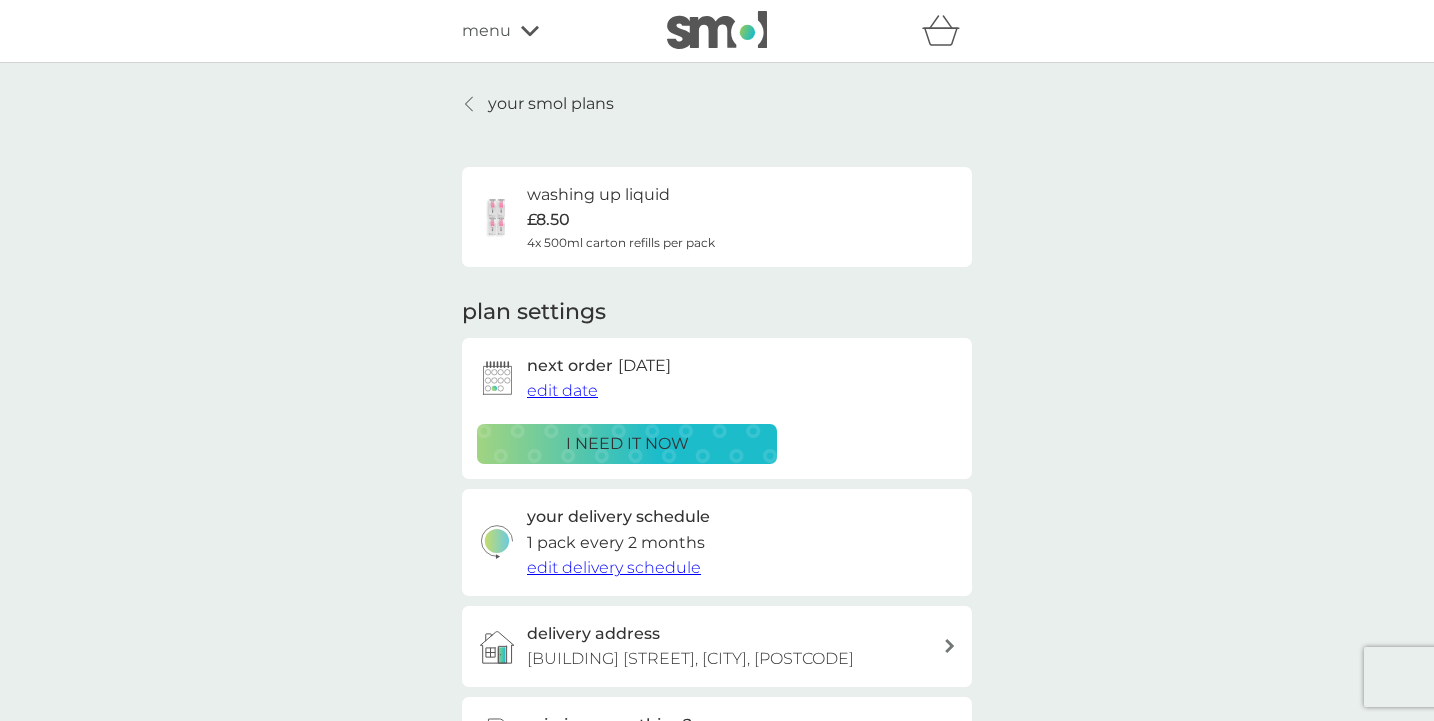 scroll, scrollTop: 0, scrollLeft: 0, axis: both 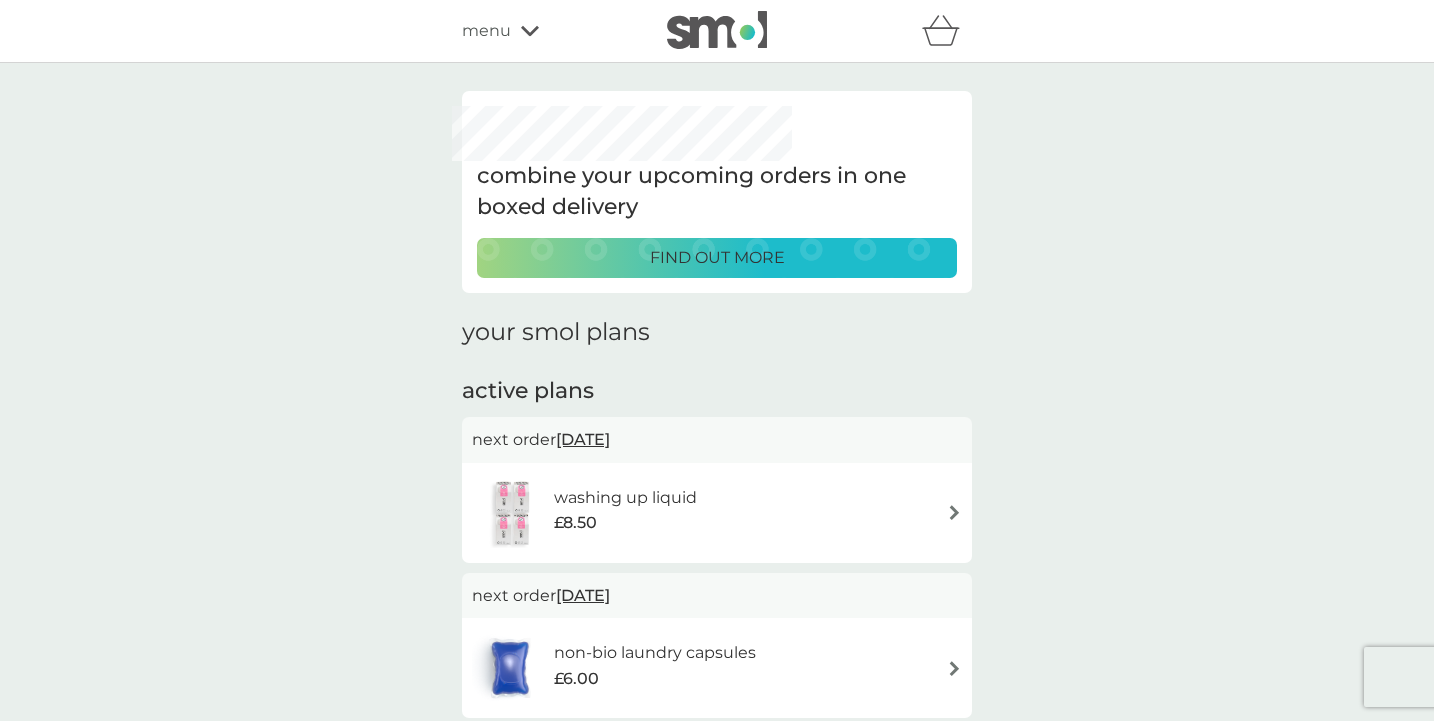 click 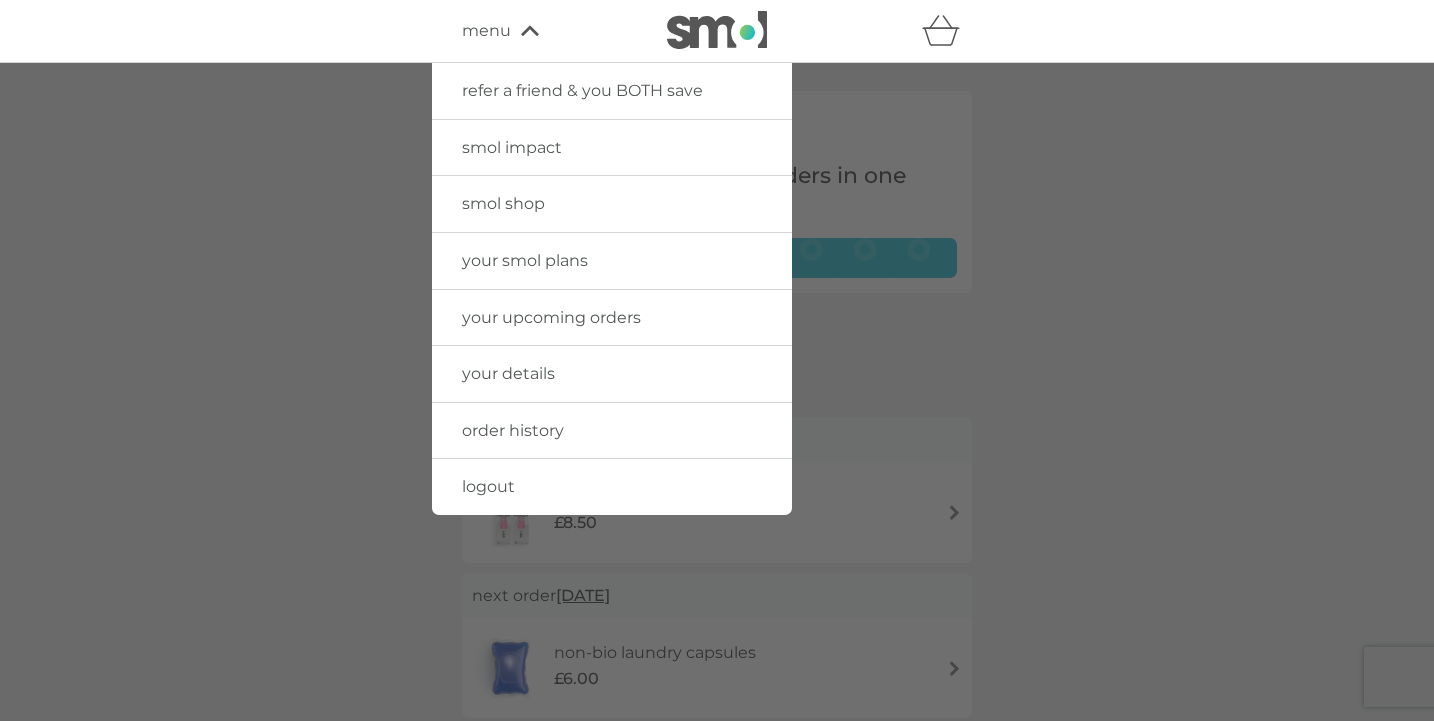 click on "smol shop" at bounding box center [503, 203] 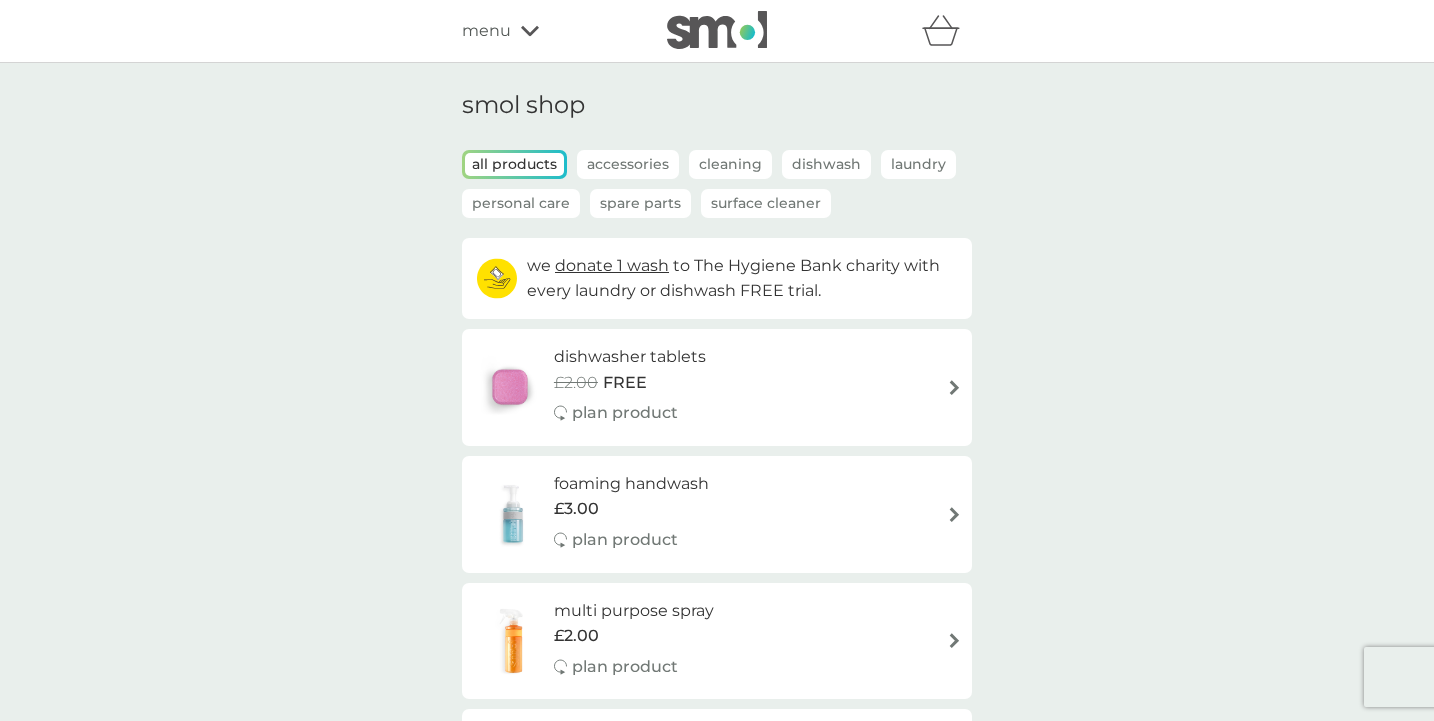 scroll, scrollTop: 0, scrollLeft: 0, axis: both 